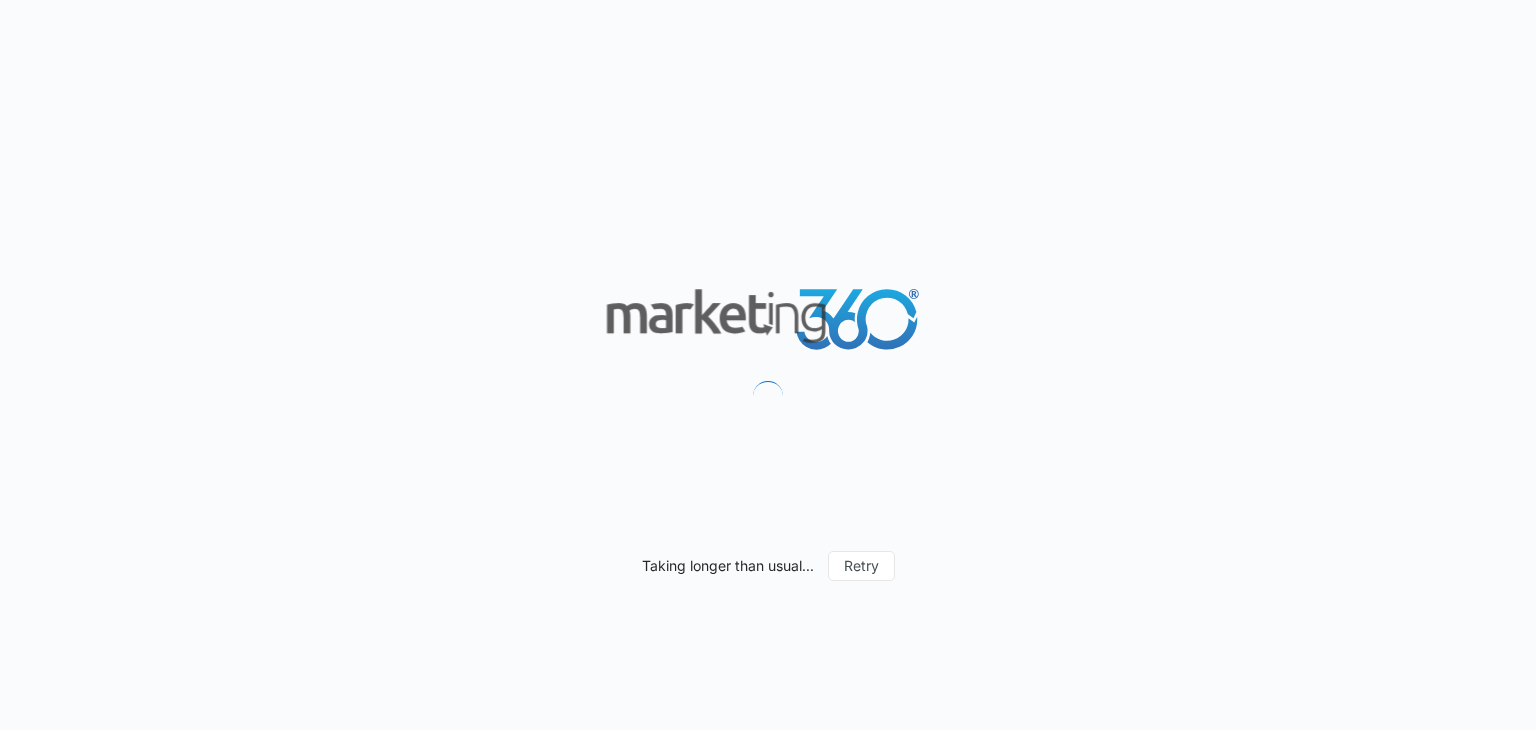 scroll, scrollTop: 0, scrollLeft: 0, axis: both 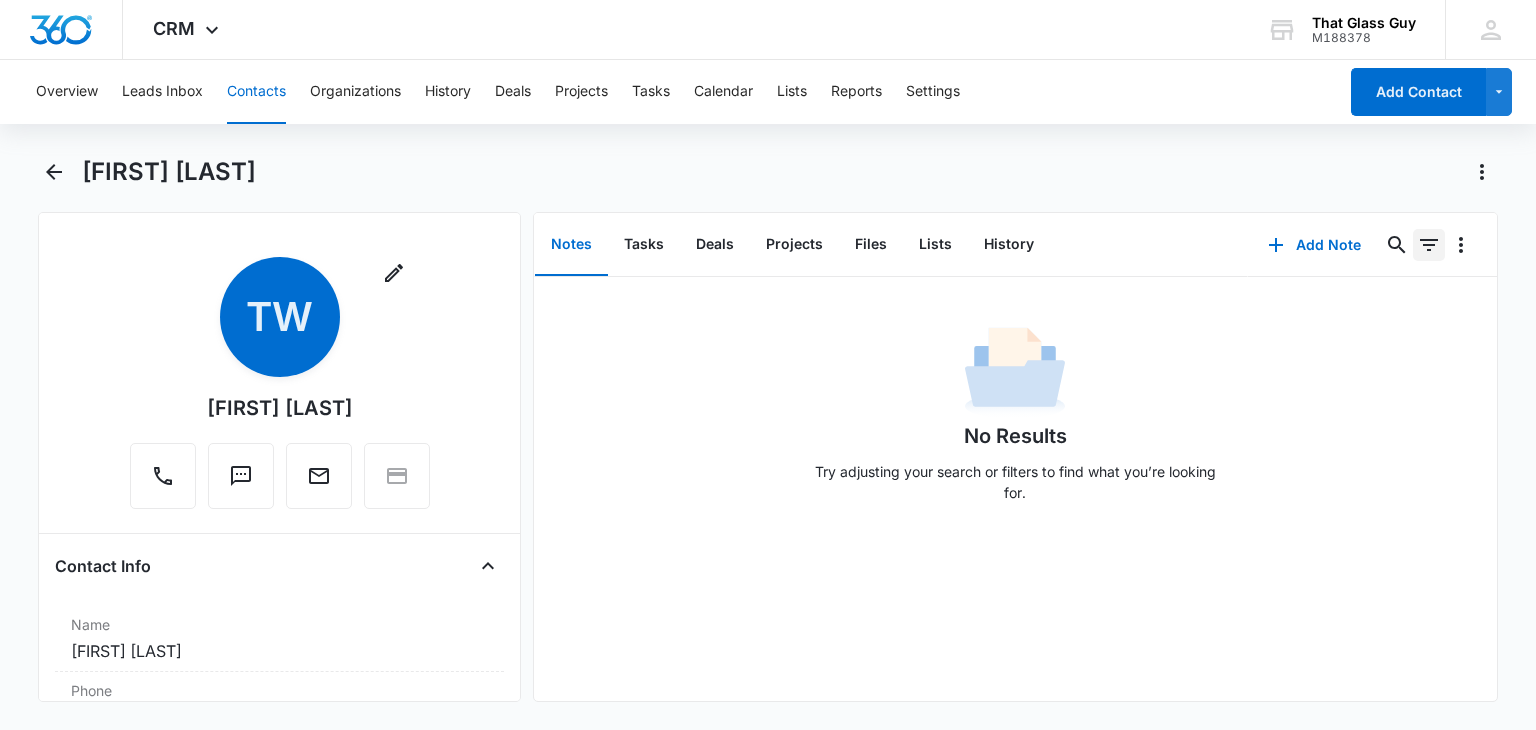 click on "0" at bounding box center [1429, 245] 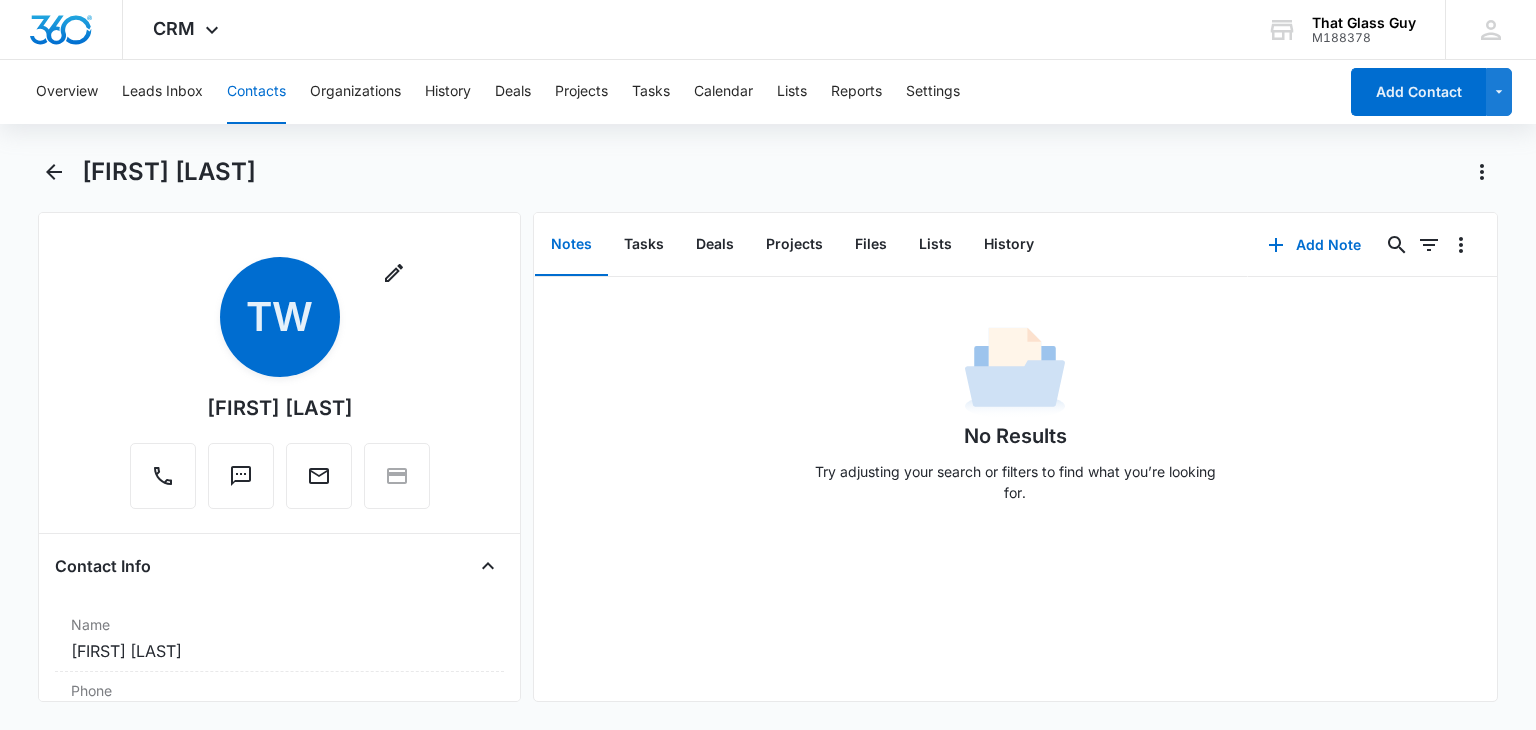 click on "No Results Try adjusting your search or filters to find what you’re looking for." at bounding box center [1015, 420] 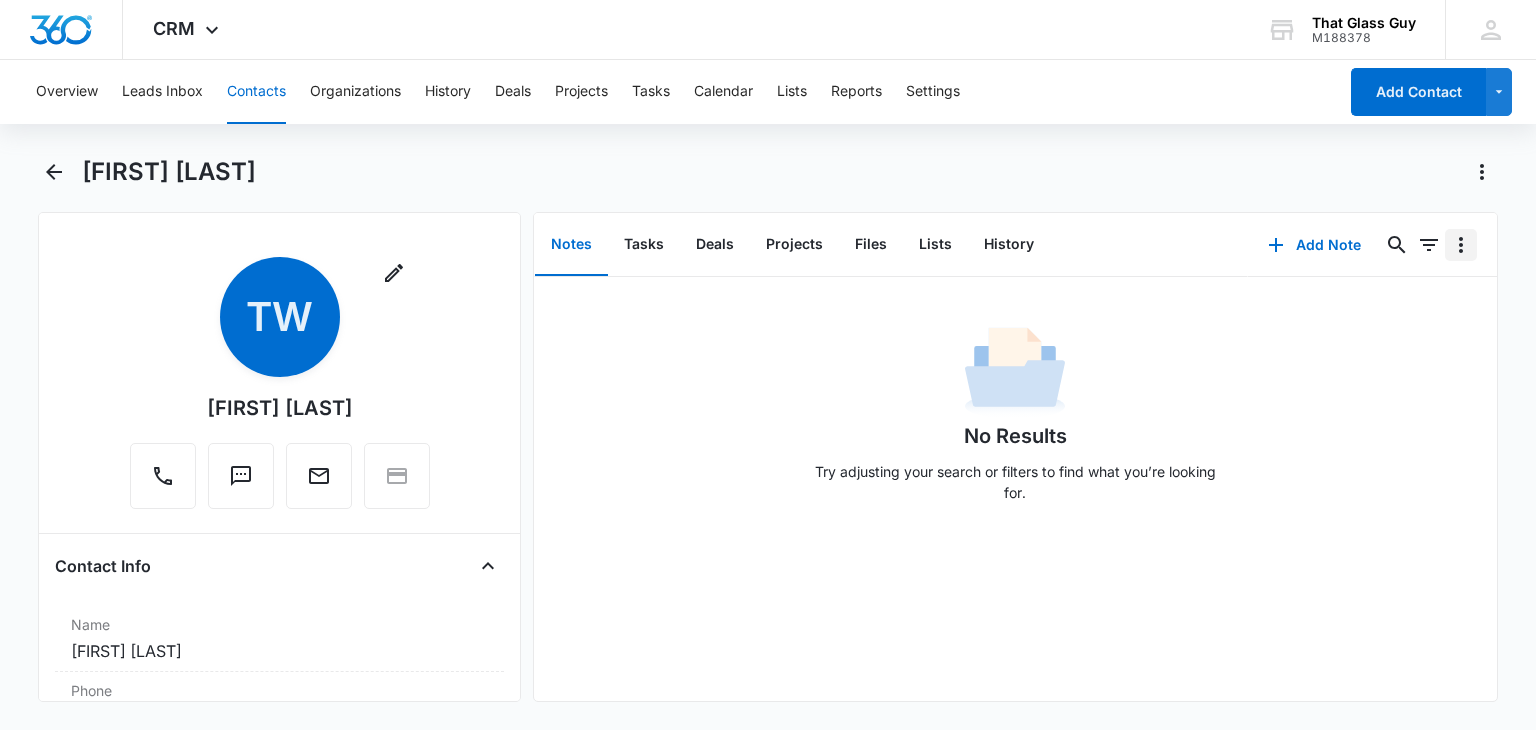click at bounding box center (1461, 245) 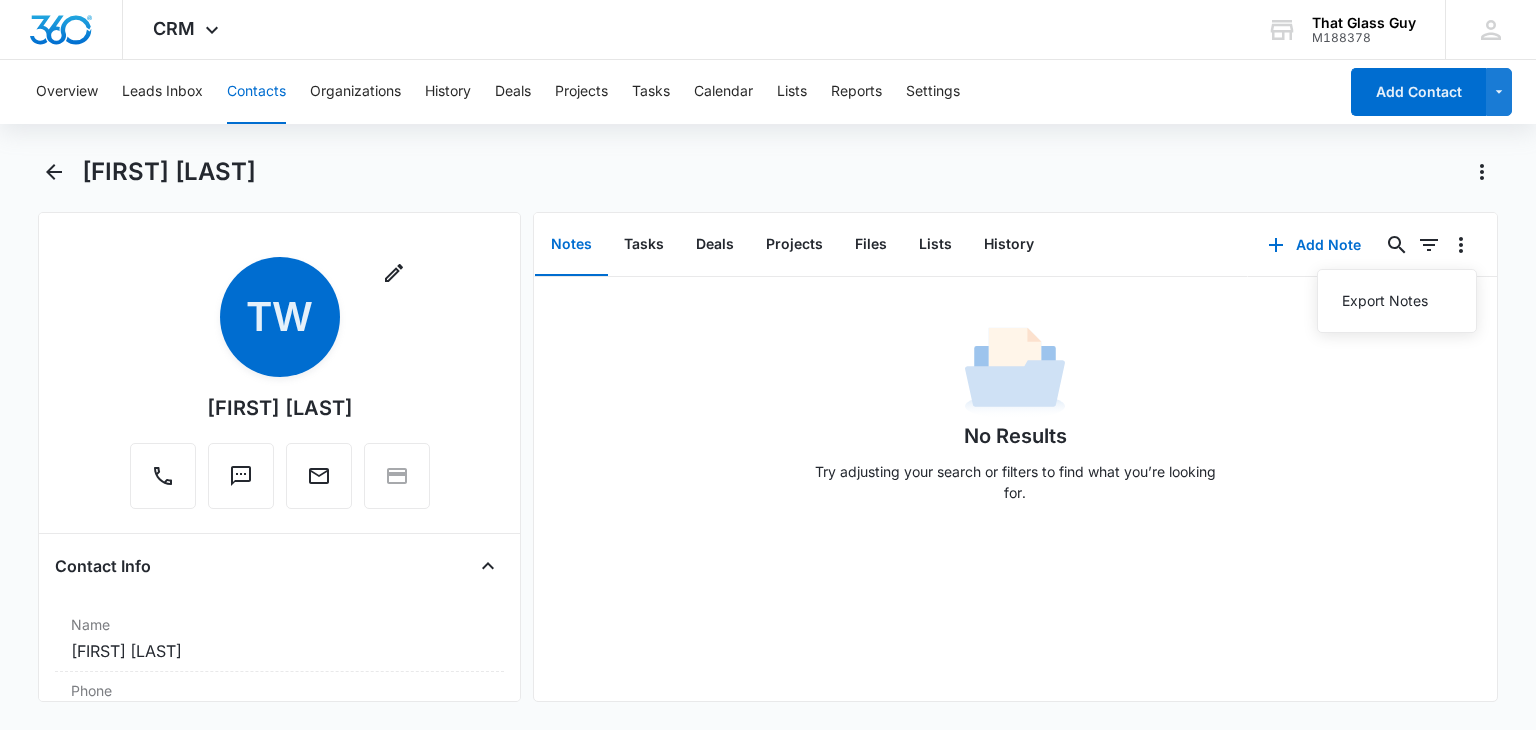 click at bounding box center [1015, 371] 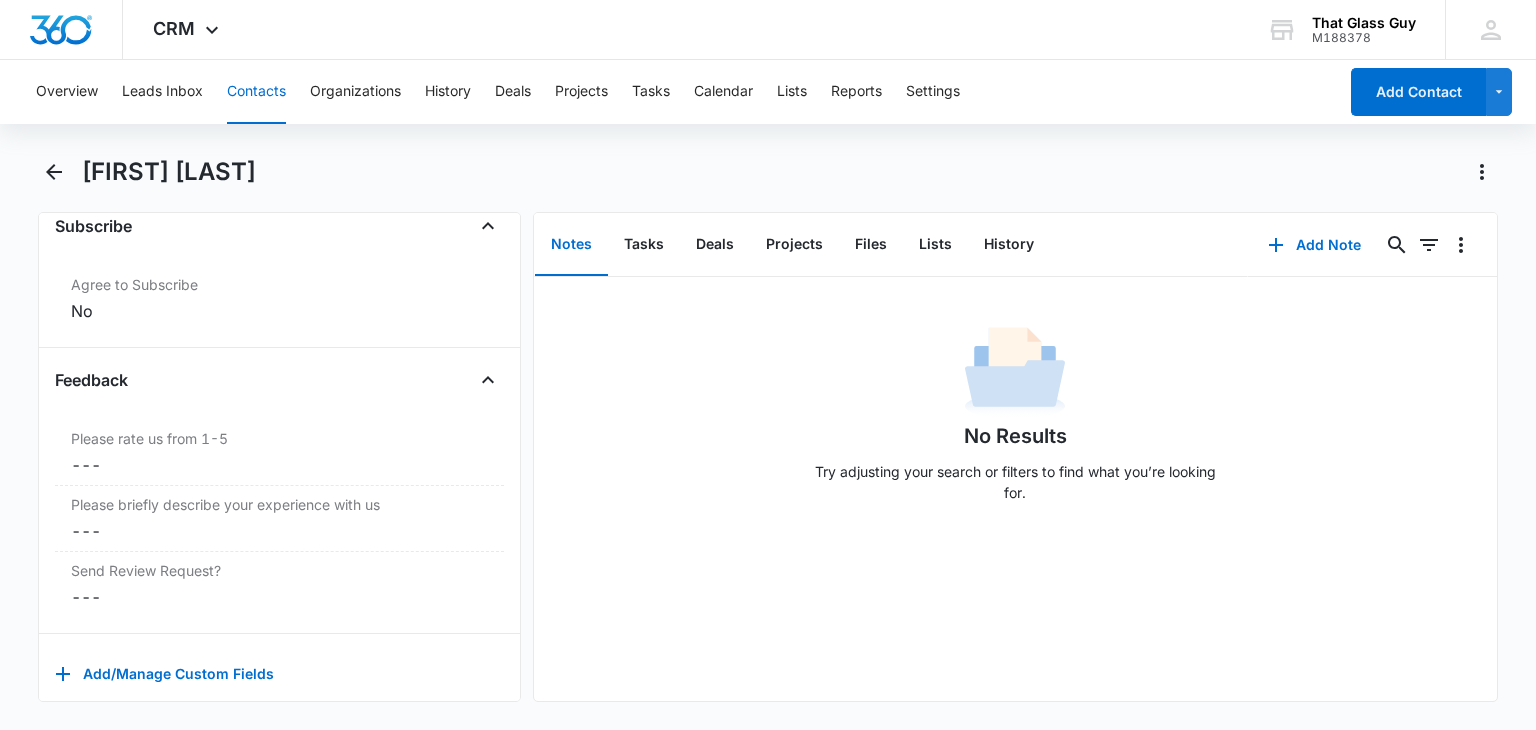scroll, scrollTop: 2031, scrollLeft: 0, axis: vertical 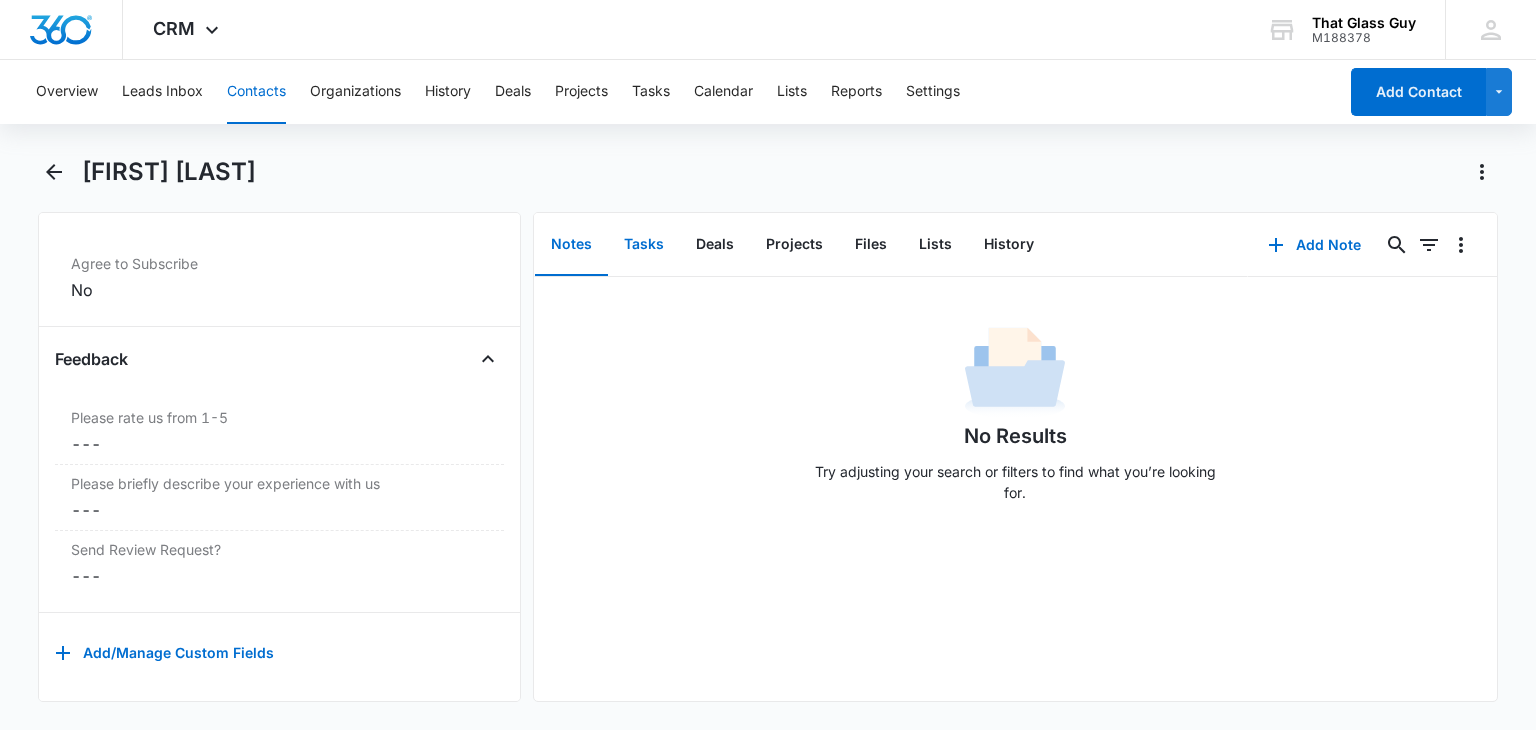 click on "Tasks" at bounding box center (644, 245) 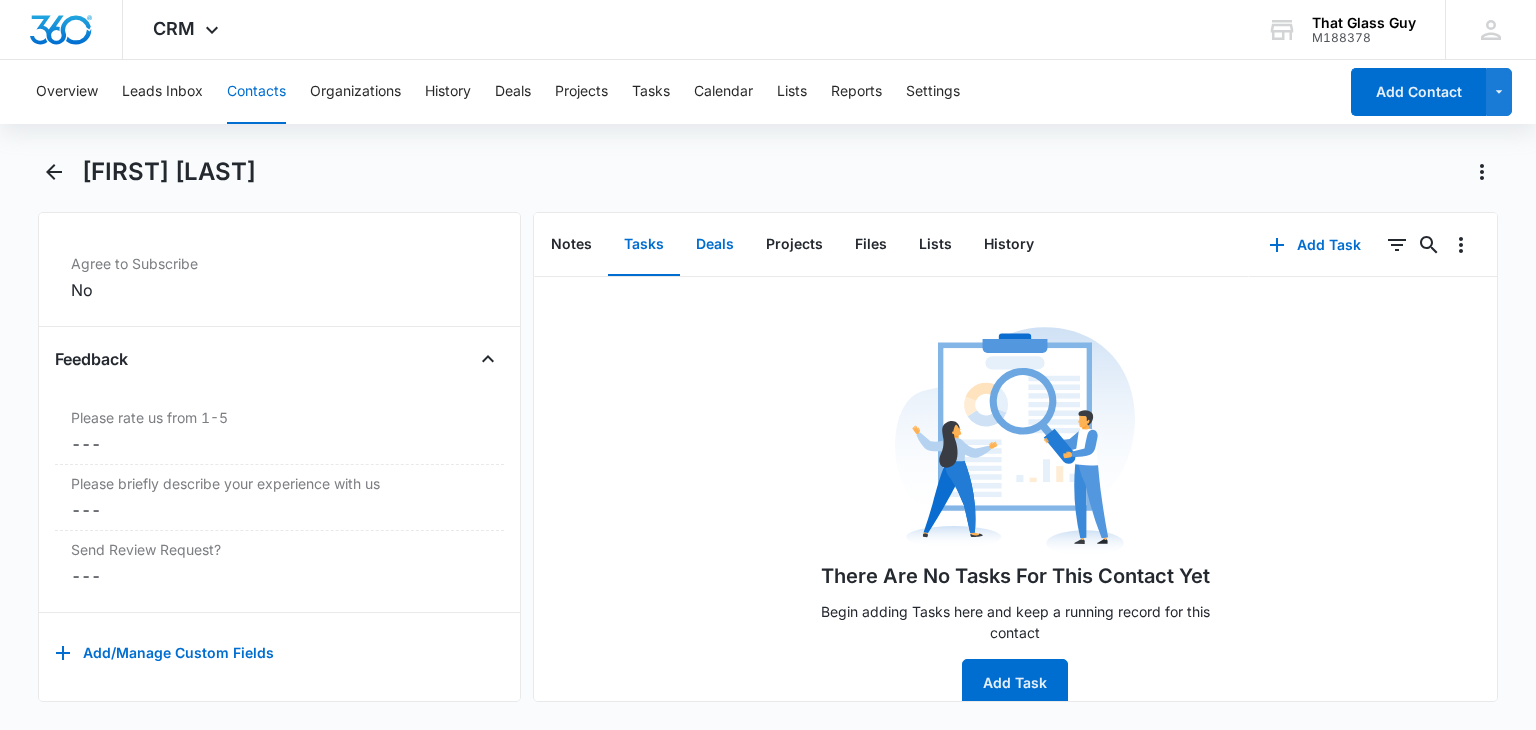 click on "Deals" at bounding box center (715, 245) 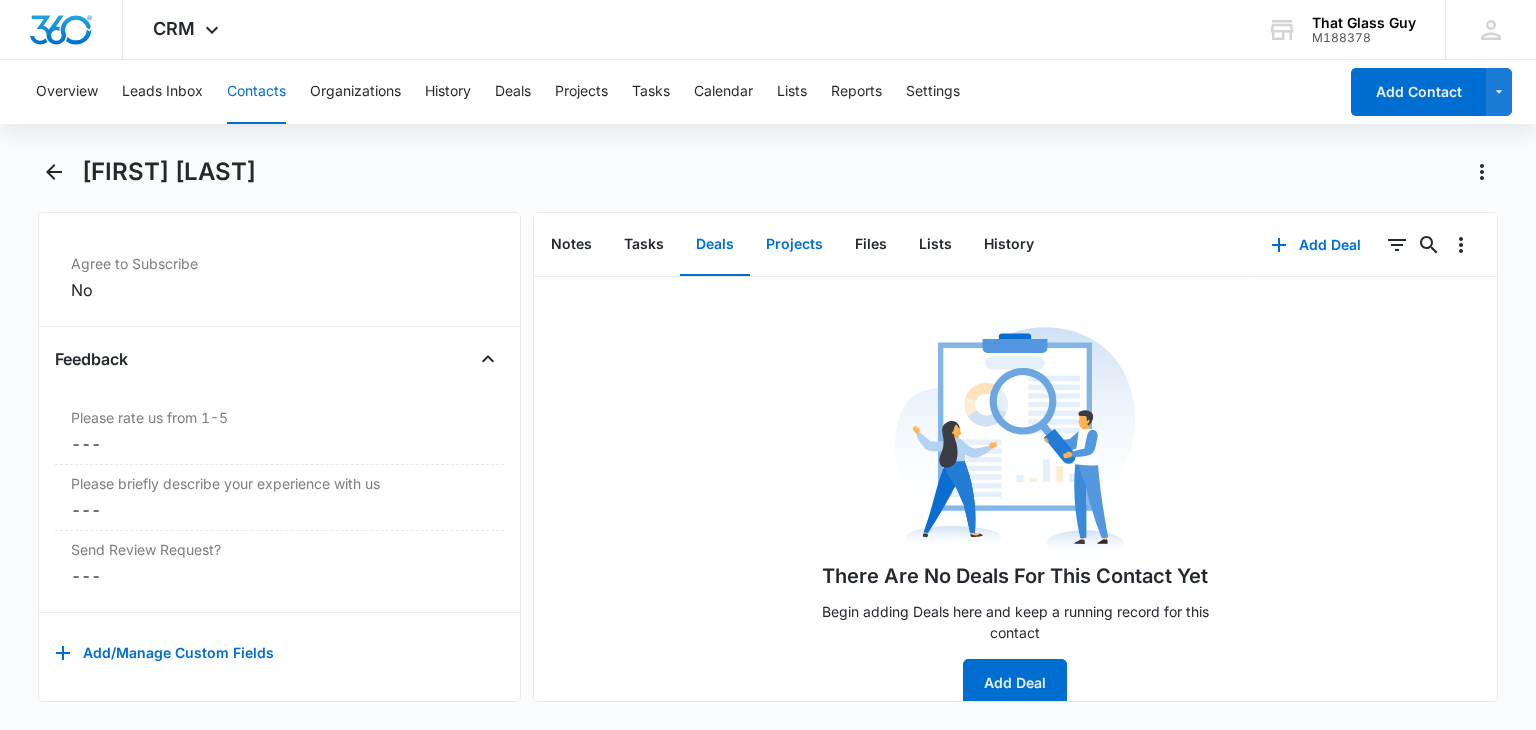 click on "Projects" at bounding box center [794, 245] 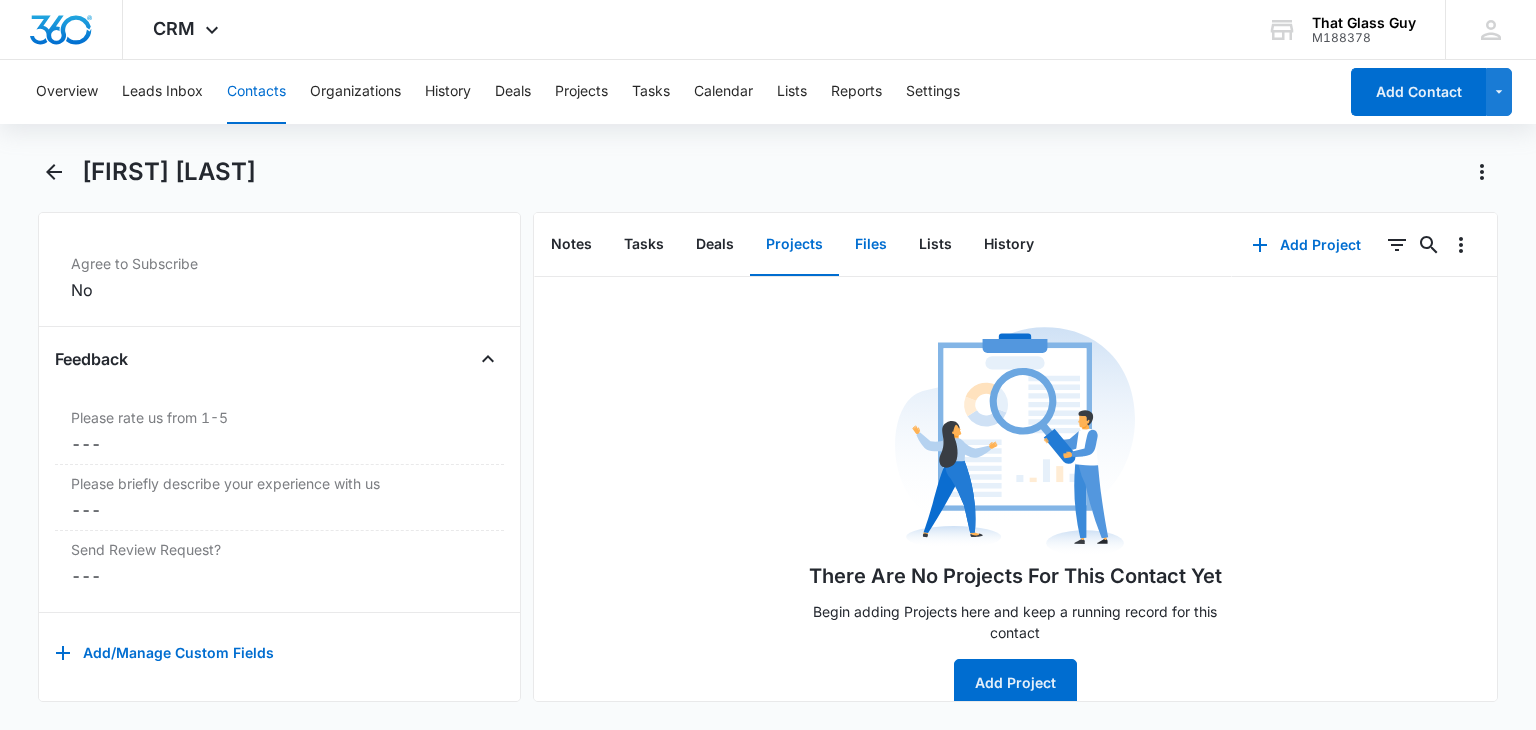click on "Files" at bounding box center [871, 245] 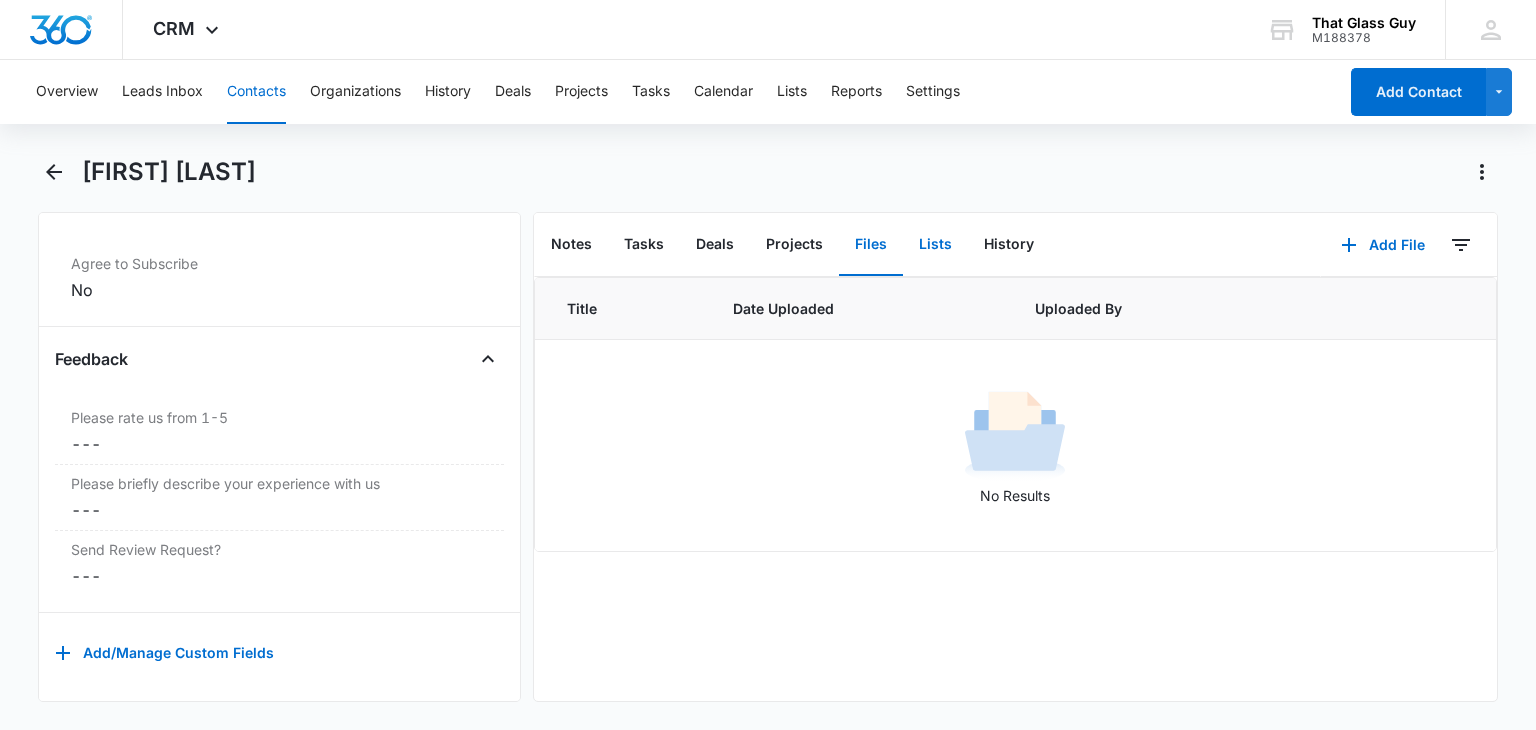 click on "Lists" at bounding box center [935, 245] 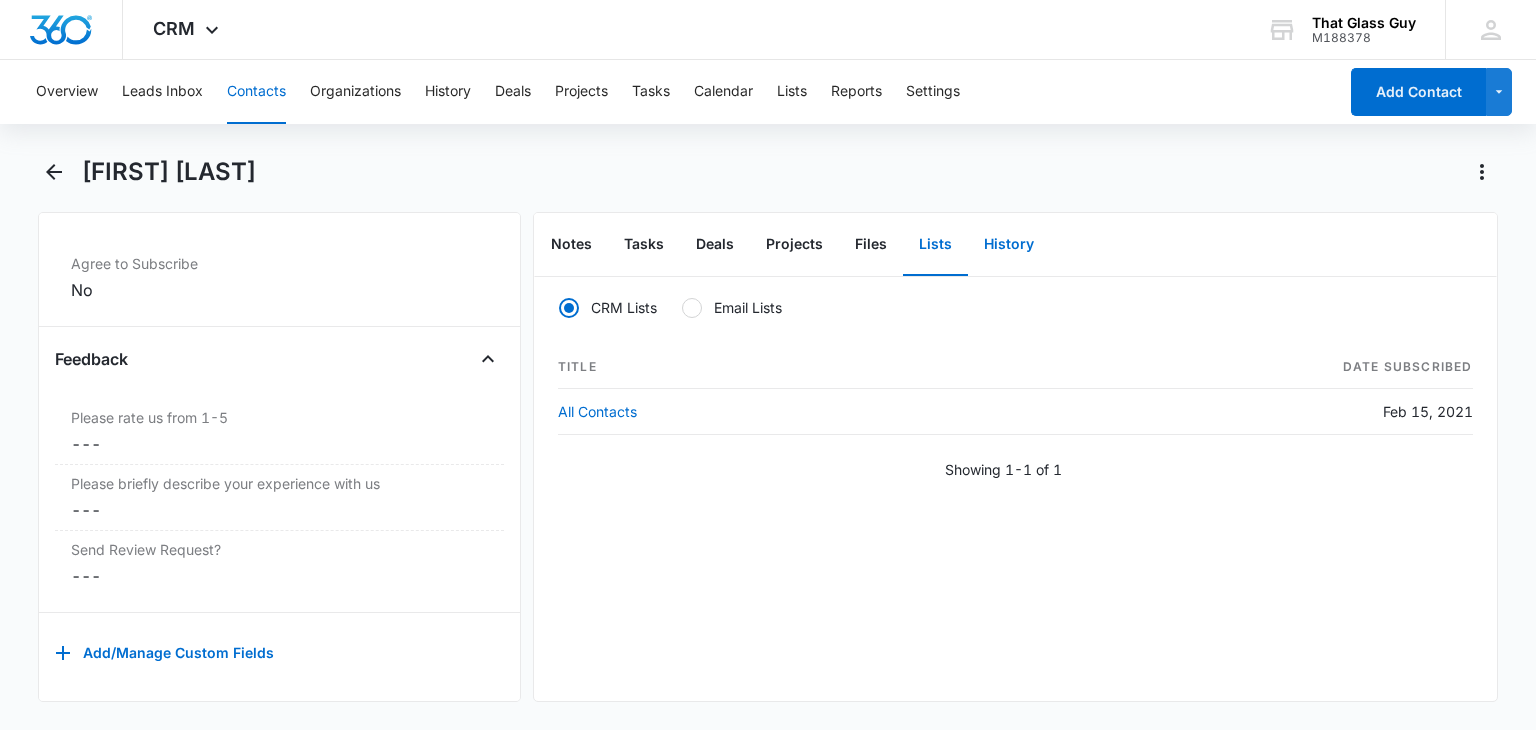 click on "History" at bounding box center [1009, 245] 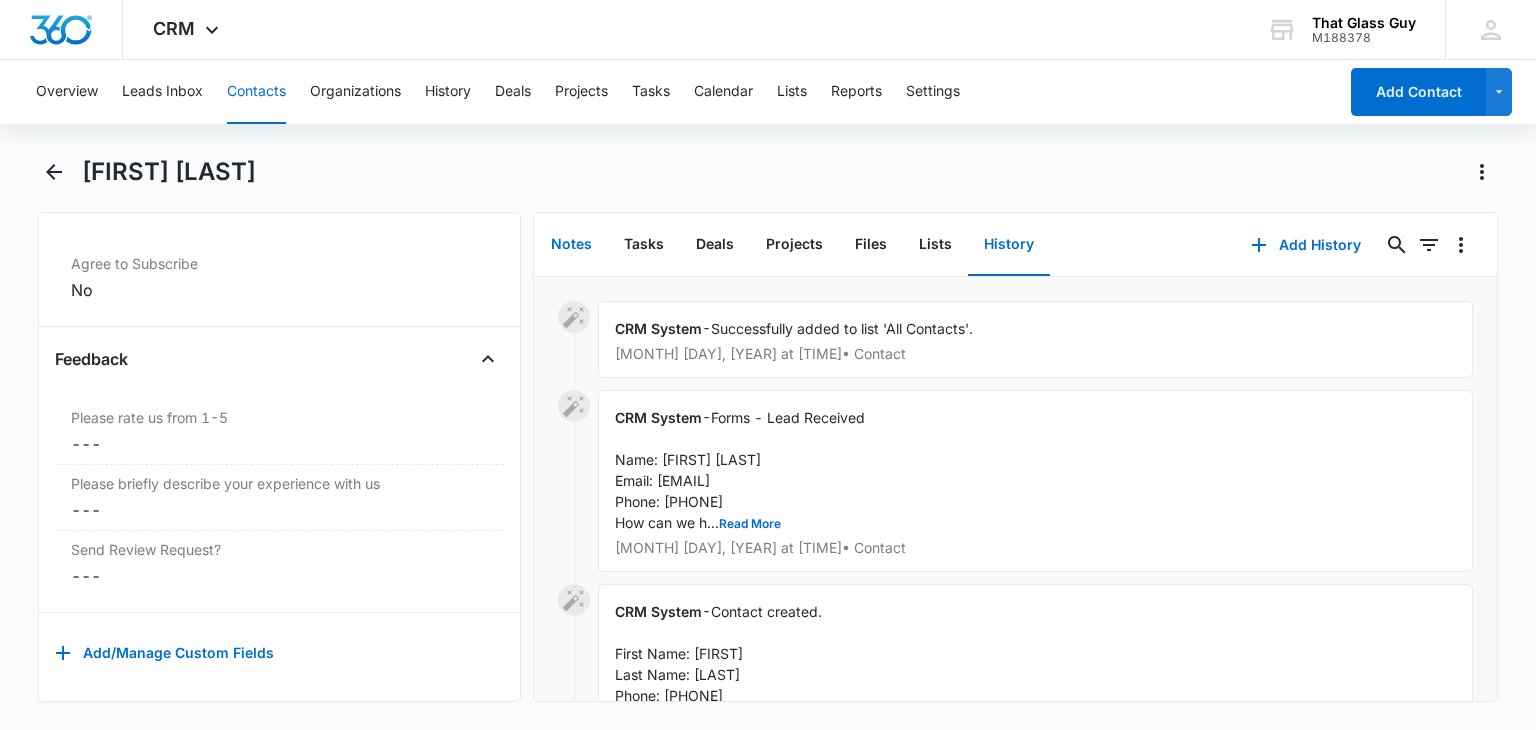 click on "Notes" at bounding box center (571, 245) 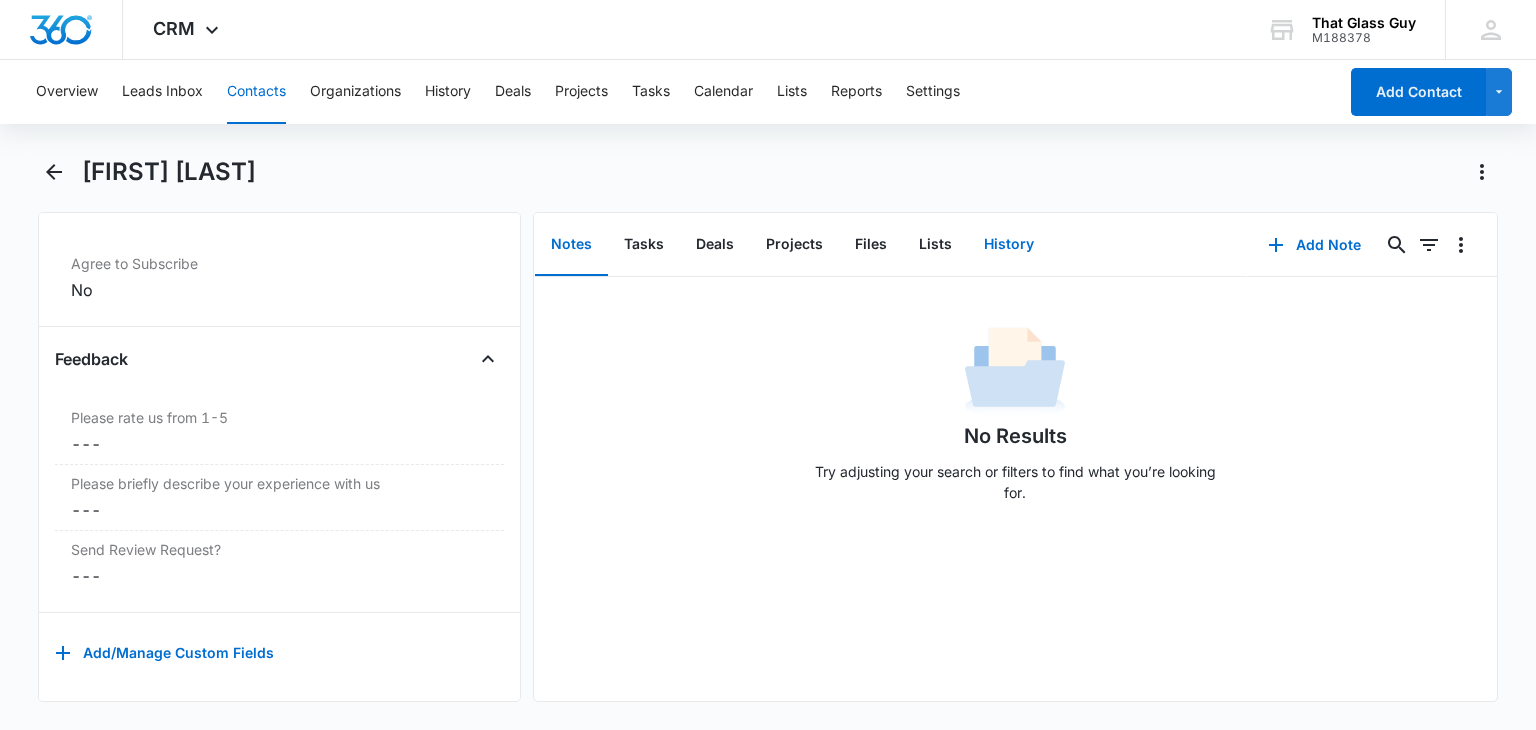 click on "History" at bounding box center [1009, 245] 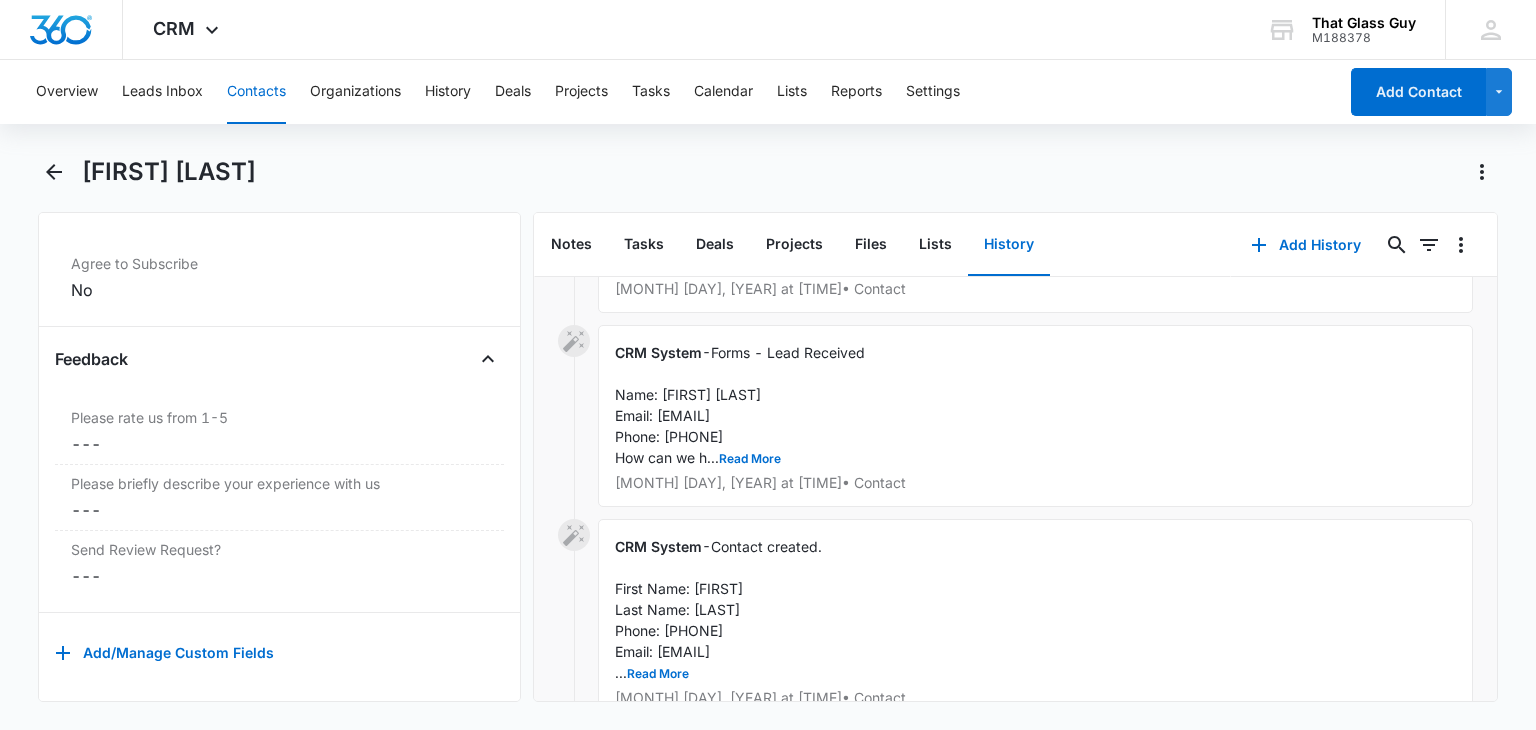 scroll, scrollTop: 100, scrollLeft: 0, axis: vertical 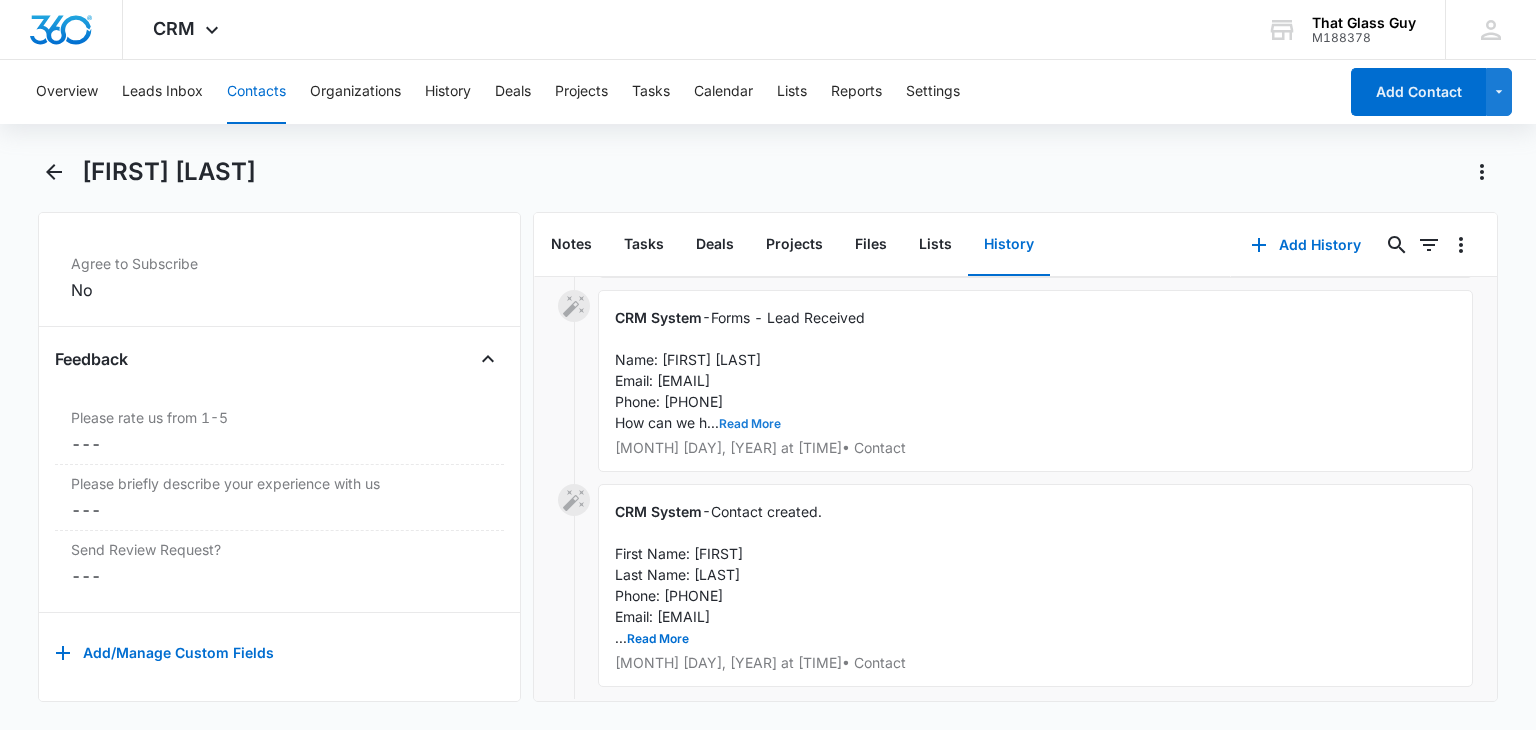 click on "Read More" at bounding box center [750, 424] 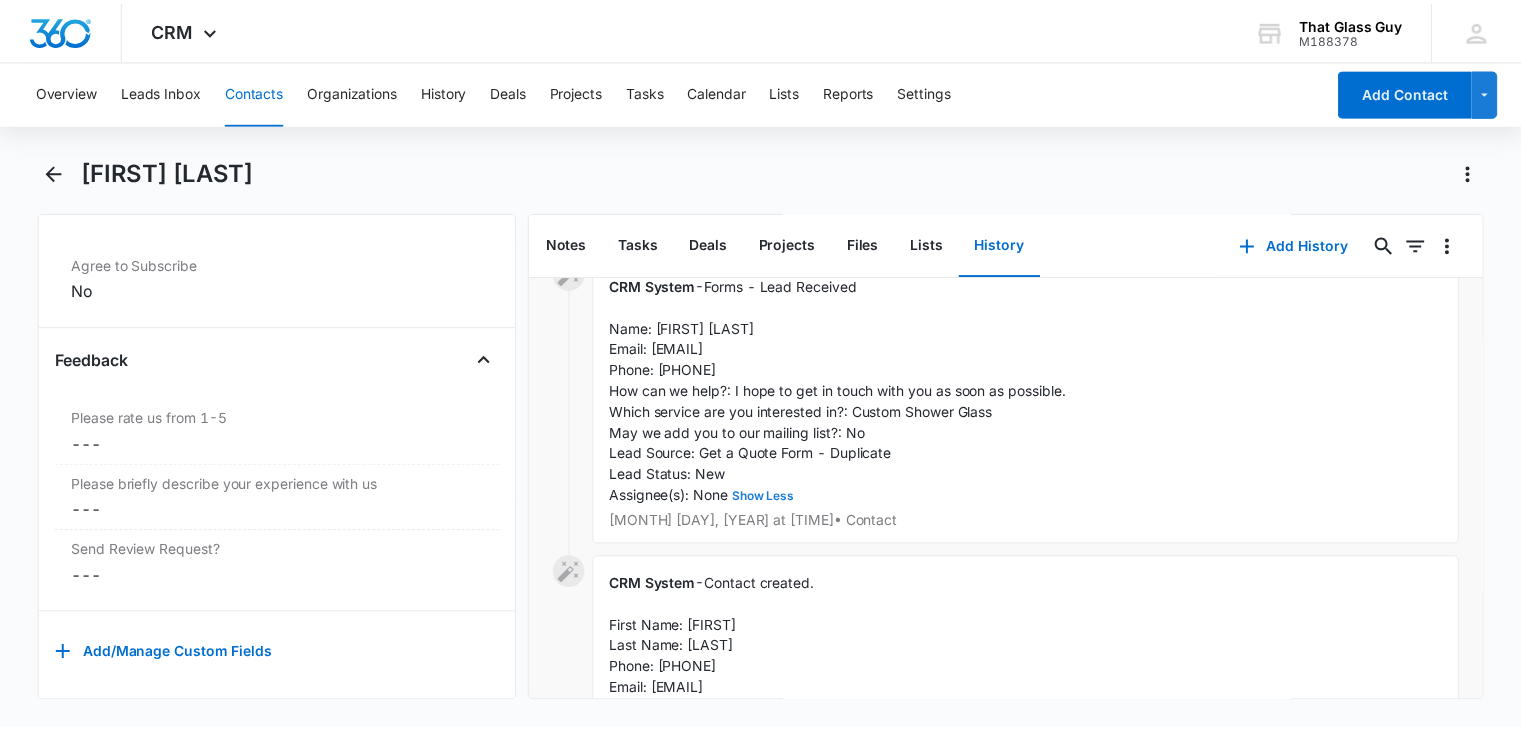scroll, scrollTop: 32, scrollLeft: 0, axis: vertical 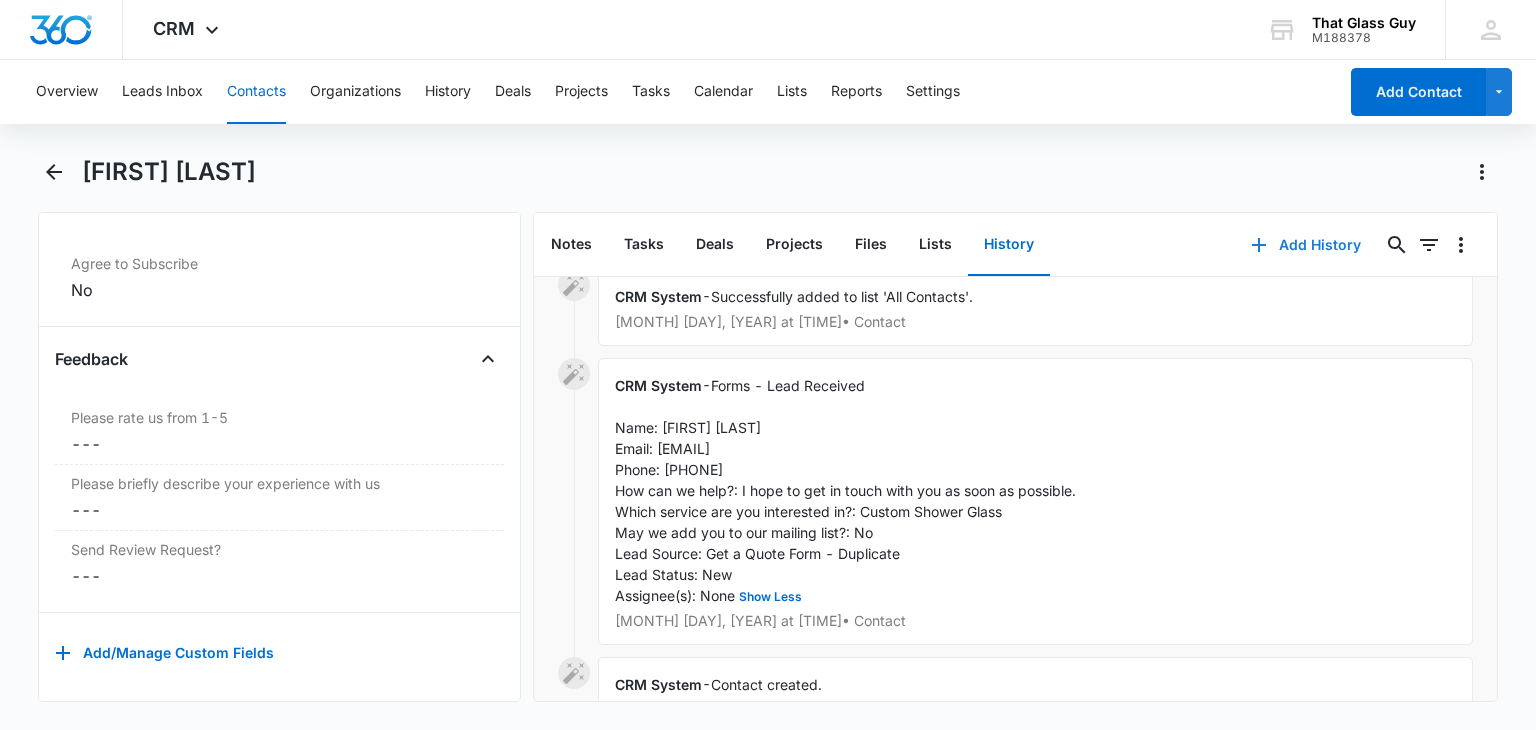 click on "Add History" at bounding box center (1306, 245) 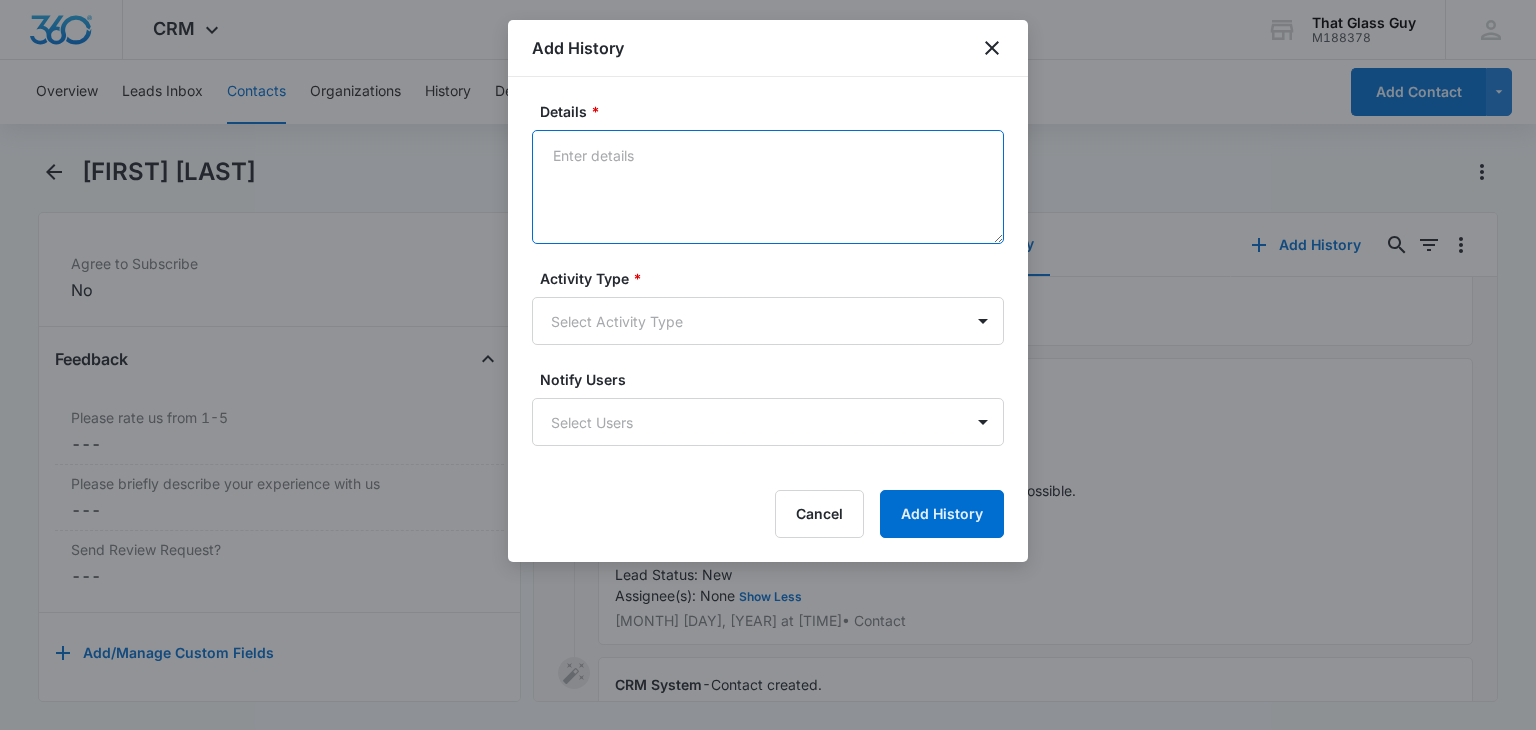 click on "Details *" at bounding box center [768, 187] 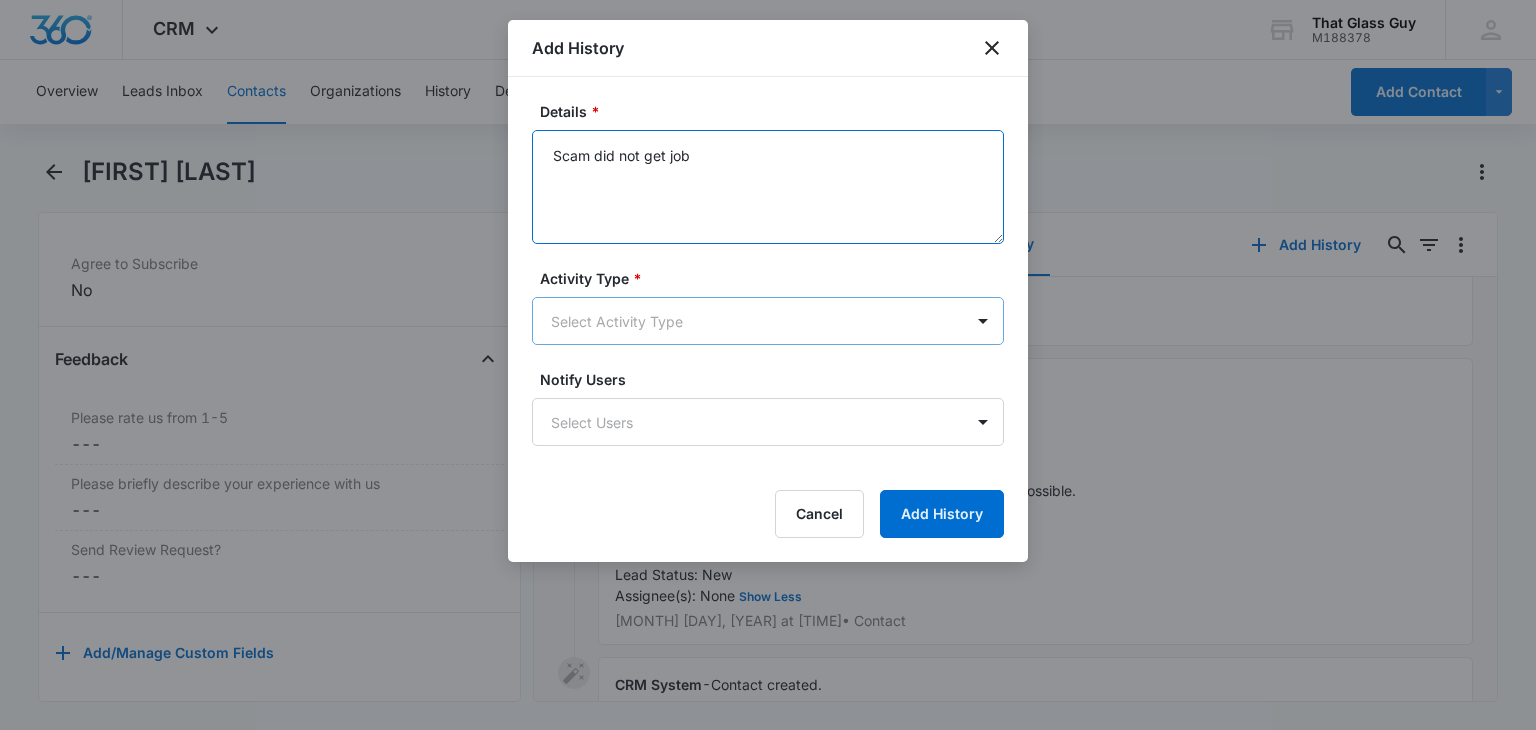 type on "Scam did not get job" 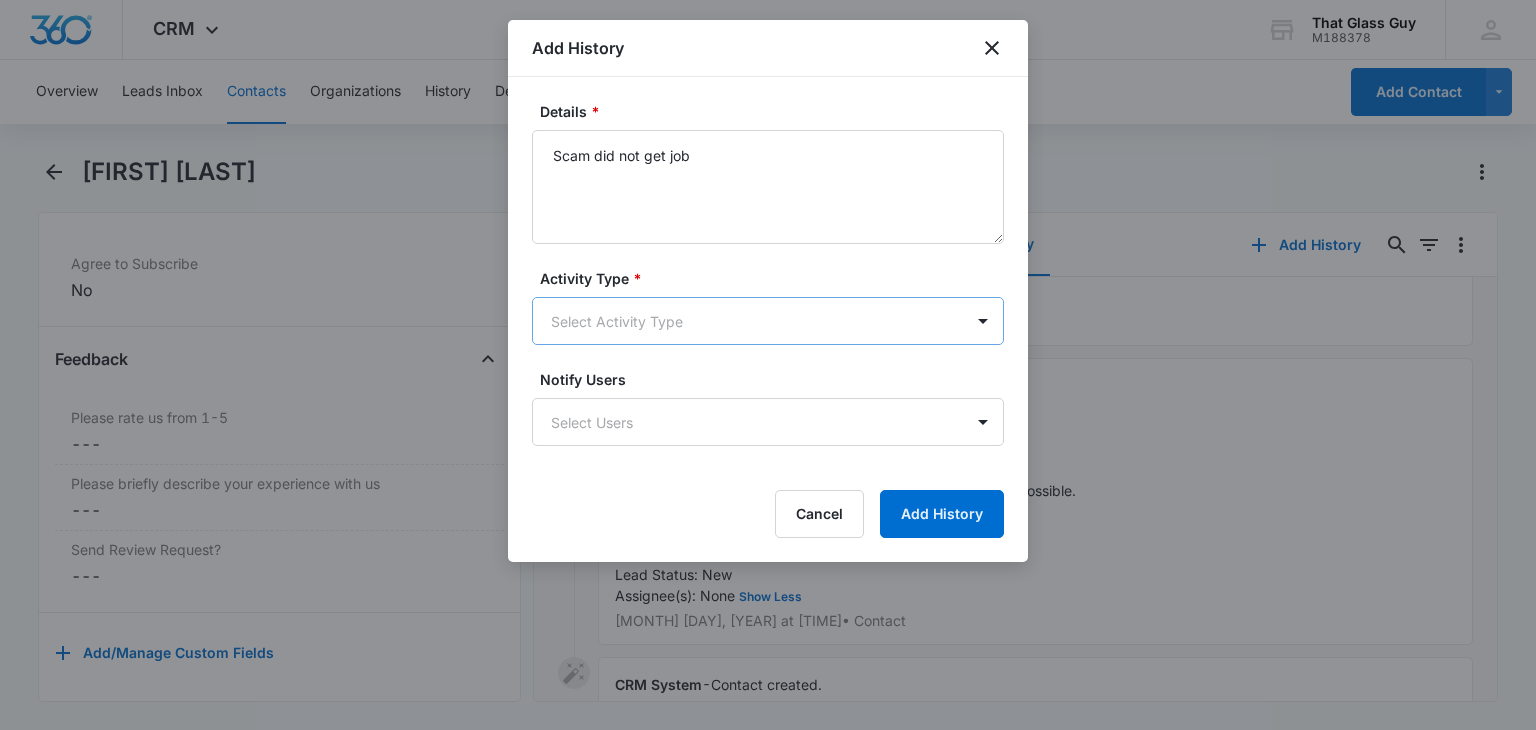 click on "CRM Apps Reputation Websites Forms CRM Email Social POS Content Ads Intelligence Files Brand Settings That Glass Guy M188378 Your Accounts View All SM [FIRST] [LAST] [EMAIL] My Profile Notifications Support Logout Terms & Conditions   •   Privacy Policy Overview Leads Inbox Contacts Organizations History Deals Projects Tasks Calendar Lists Reports Settings Add Contact [FIRST] [LAST] Remove [INITIALS] [FIRST] [LAST] Contact Info Name Cancel Save Changes [FIRST] [LAST] Phone Cancel Save Changes ([PHONE]) [PHONE]-[PHONE] Email Cancel Save Changes [EMAIL] Organization Cancel Save Changes ---
Address Cancel Save Changes ---
Details Lead Source Cancel Save Changes Get a Quote Form - Duplicate Contact Type Cancel Save Changes None Contact Status Cancel Save Changes None Assigned To Cancel Save Changes ---
Tags Cancel Save Changes ---
Next Contact Date Cancel Save Changes ---
Color Tag Current Color: Cancel Save Changes Payments ID ID 17 Created [MONTH] [DAY], [YEAR] at [TIME] Additional Contact Info Cancel ---" at bounding box center [768, 365] 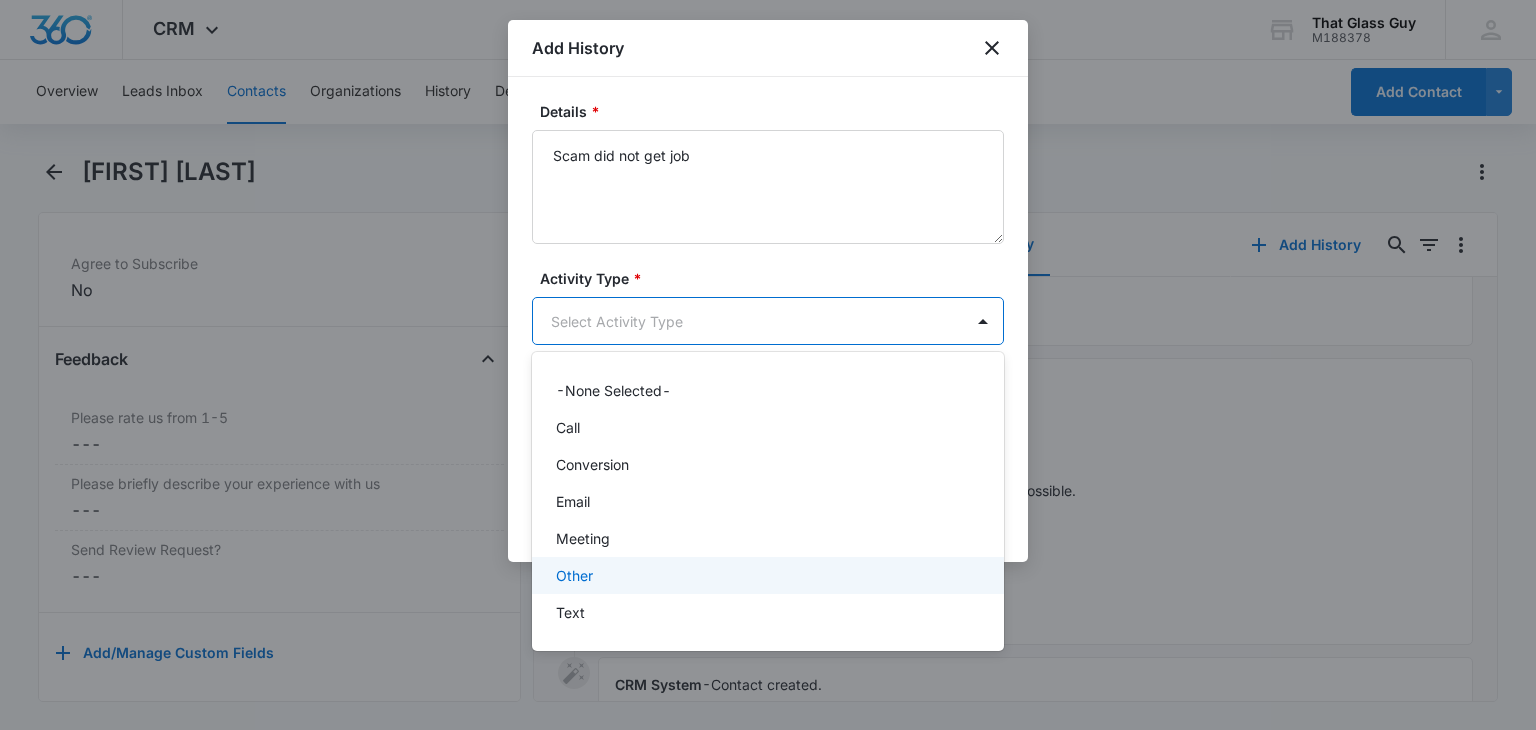 click on "Other" at bounding box center [766, 575] 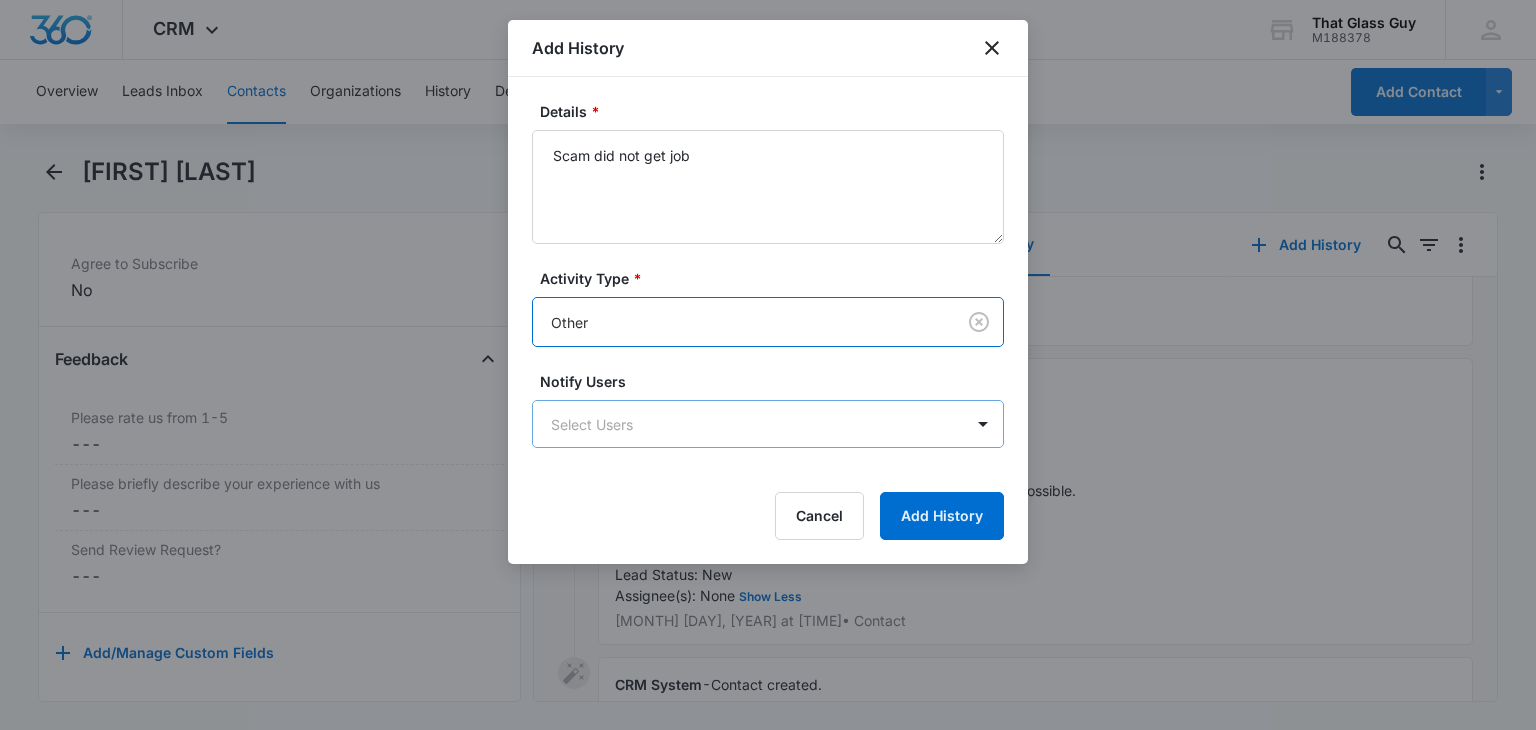 click on "CRM Apps Reputation Websites Forms CRM Email Social POS Content Ads Intelligence Files Brand Settings That Glass Guy M188378 Your Accounts View All SM [FIRST] [LAST] [EMAIL] My Profile Notifications Support Logout Terms & Conditions   •   Privacy Policy Overview Leads Inbox Contacts Organizations History Deals Projects Tasks Calendar Lists Reports Settings Add Contact [FIRST] [LAST] Remove [INITIALS] [FIRST] [LAST] Contact Info Name Cancel Save Changes [FIRST] [LAST] Phone Cancel Save Changes ([PHONE]) [PHONE]-[PHONE] Email Cancel Save Changes [EMAIL] Organization Cancel Save Changes ---
Address Cancel Save Changes ---
Details Lead Source Cancel Save Changes Get a Quote Form - Duplicate Contact Type Cancel Save Changes None Contact Status Cancel Save Changes None Assigned To Cancel Save Changes ---
Tags Cancel Save Changes ---
Next Contact Date Cancel Save Changes ---
Color Tag Current Color: Cancel Save Changes Payments ID ID 17 Created [MONTH] [DAY], [YEAR] at [TIME] Additional Contact Info Cancel ---" at bounding box center (768, 365) 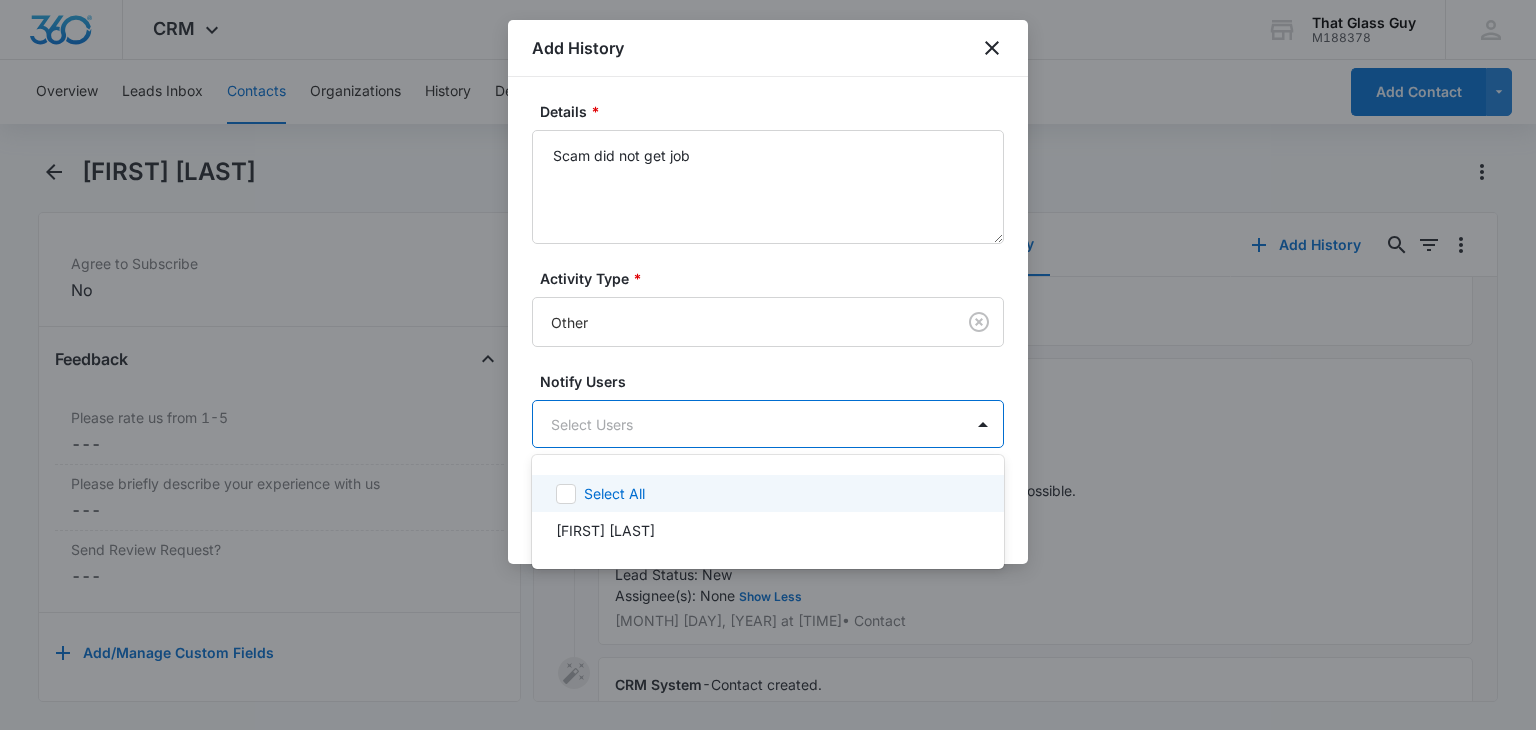 drag, startPoint x: 560, startPoint y: 489, endPoint x: 586, endPoint y: 485, distance: 26.305893 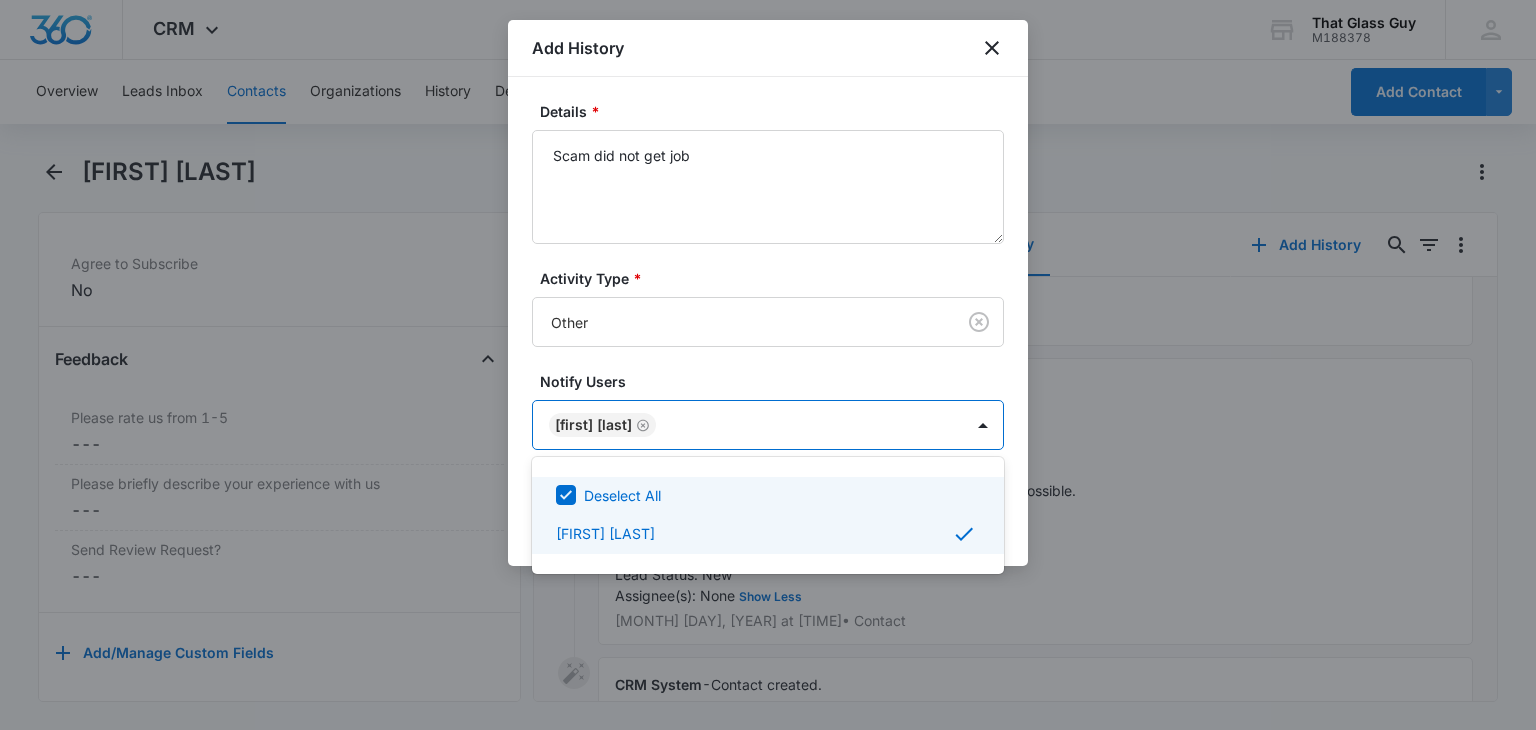 click at bounding box center [768, 365] 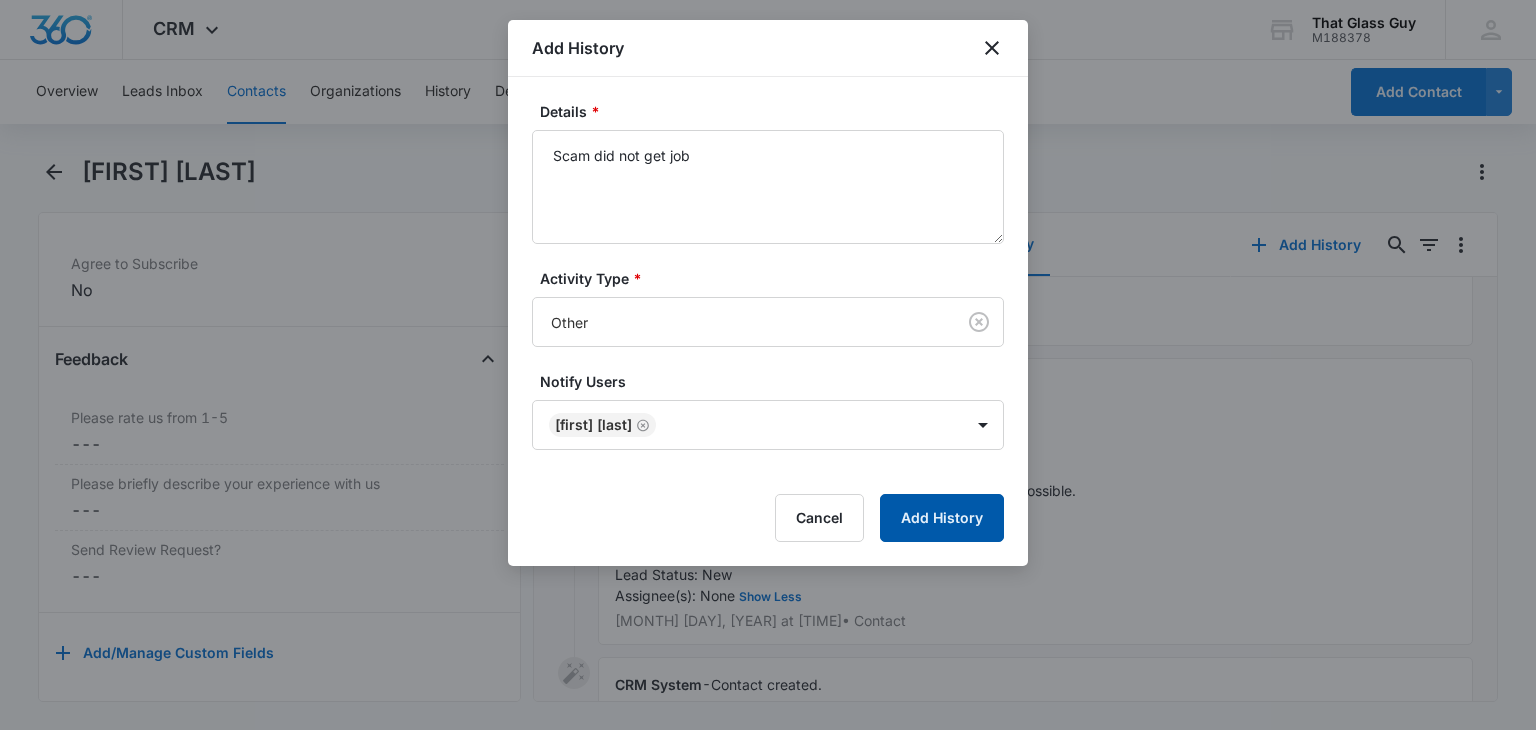 click on "Add History" at bounding box center [942, 518] 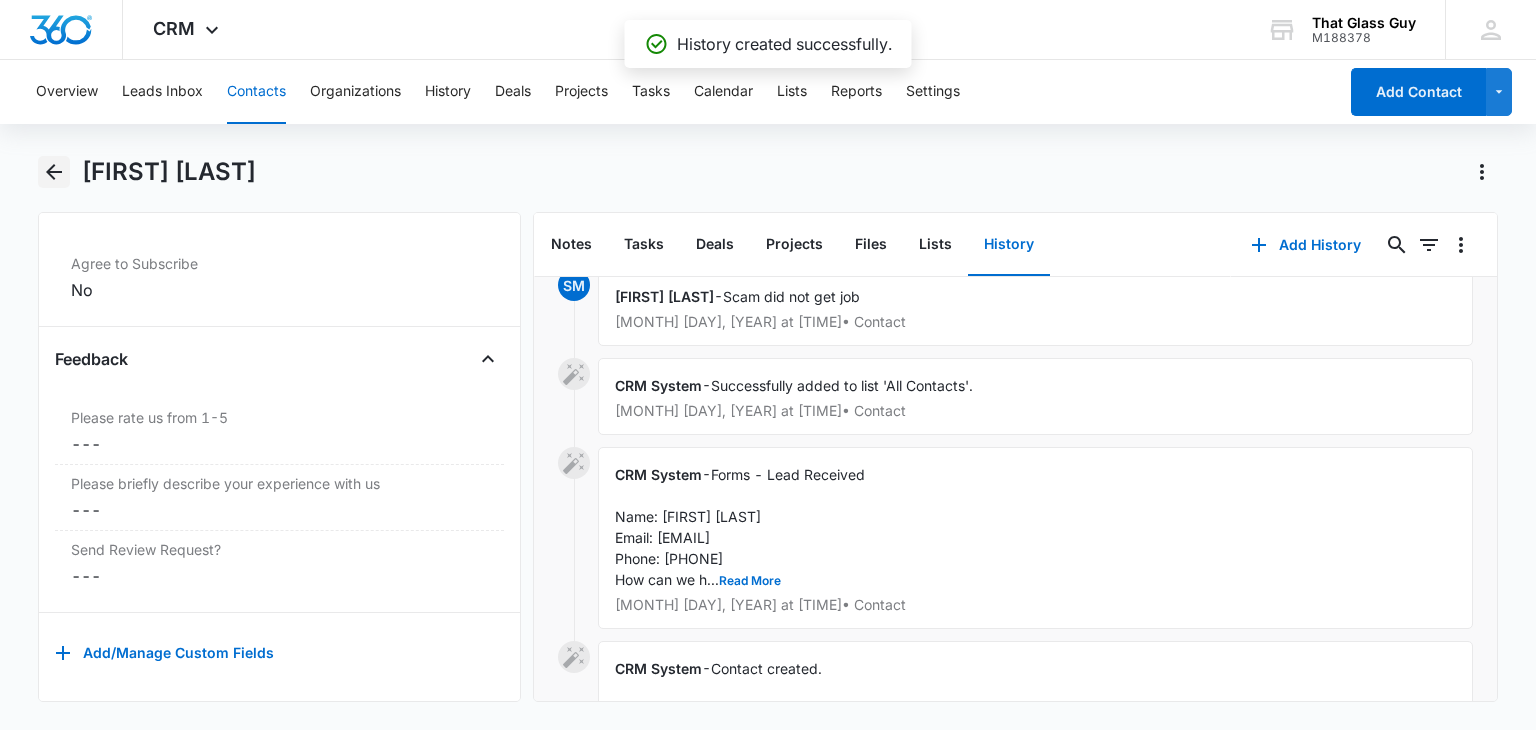 click at bounding box center [53, 172] 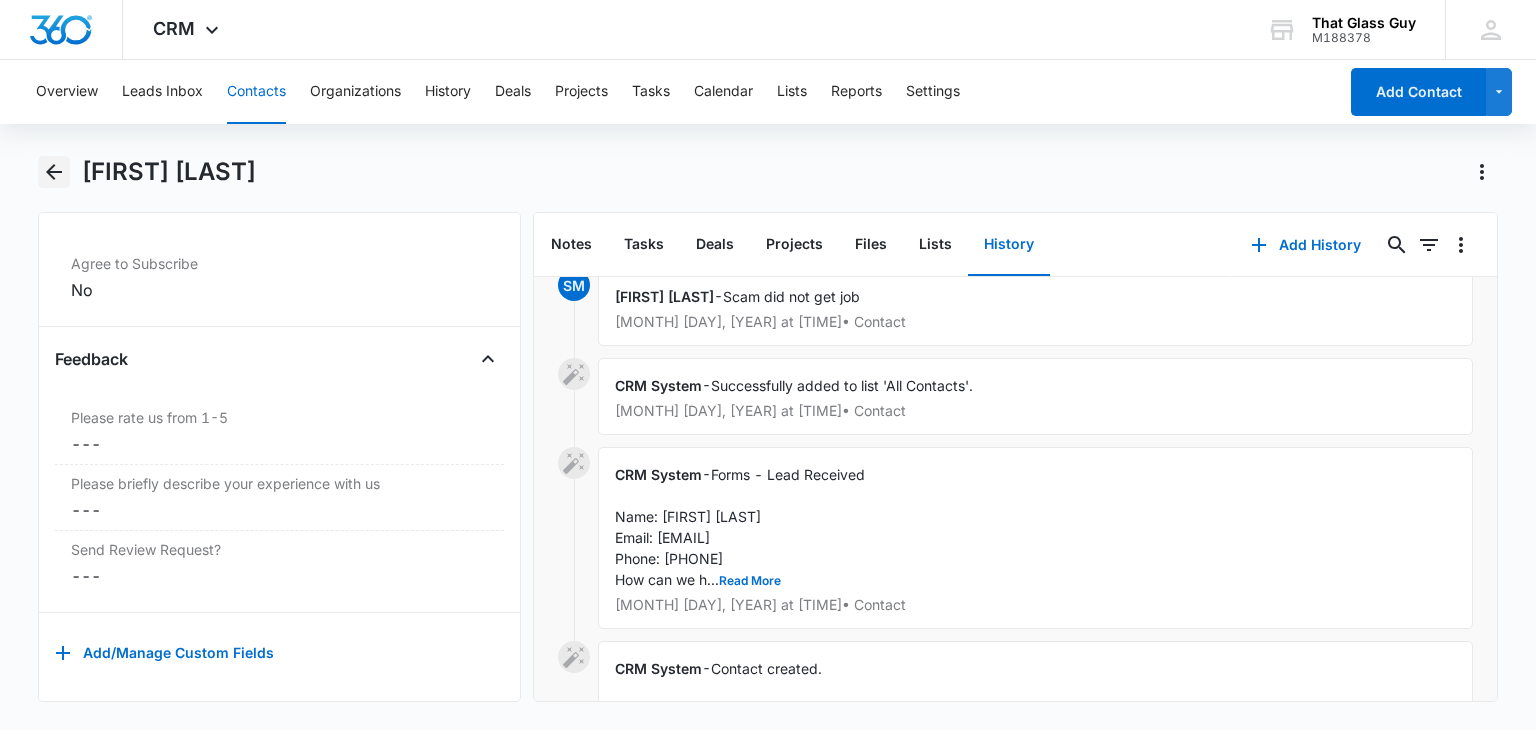 click 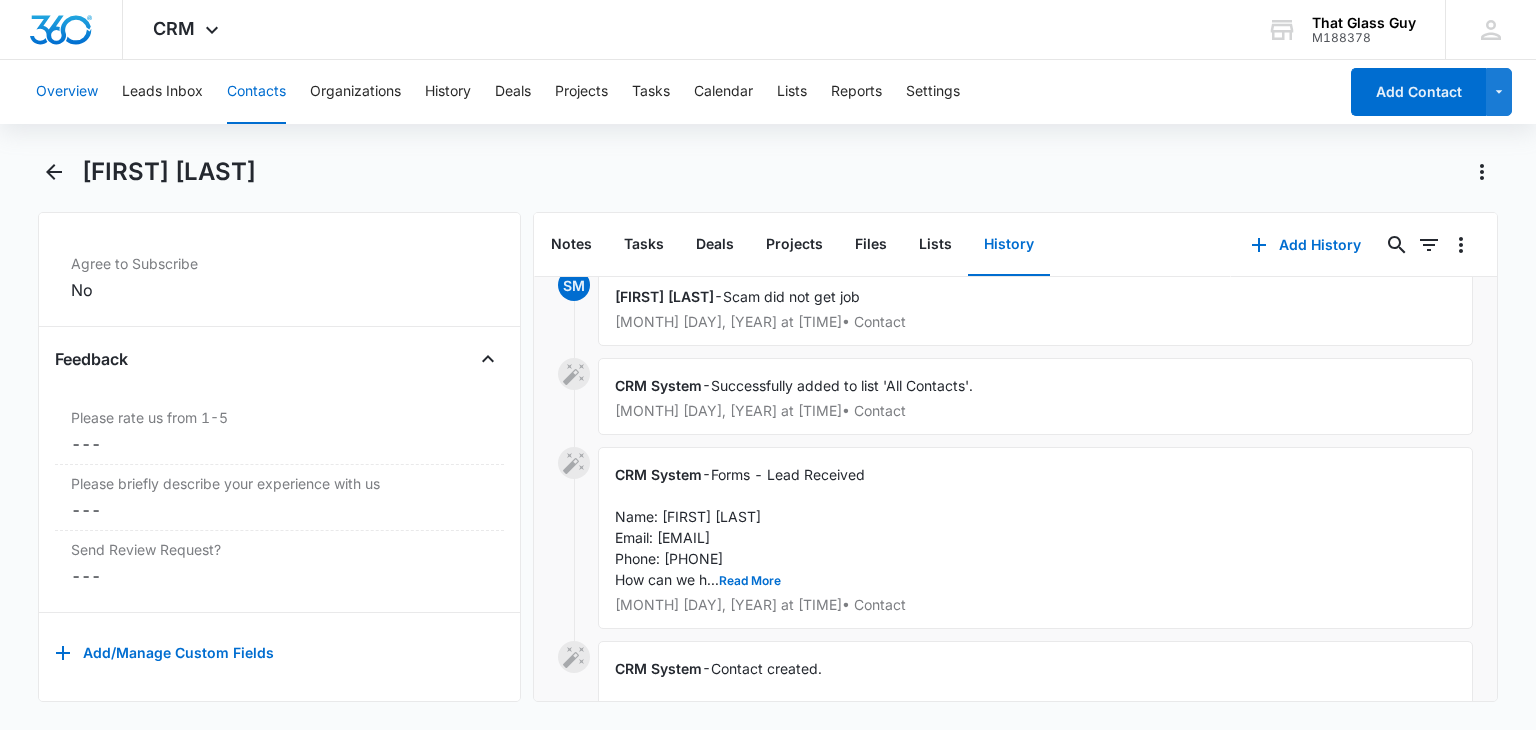 click on "Overview" at bounding box center [67, 92] 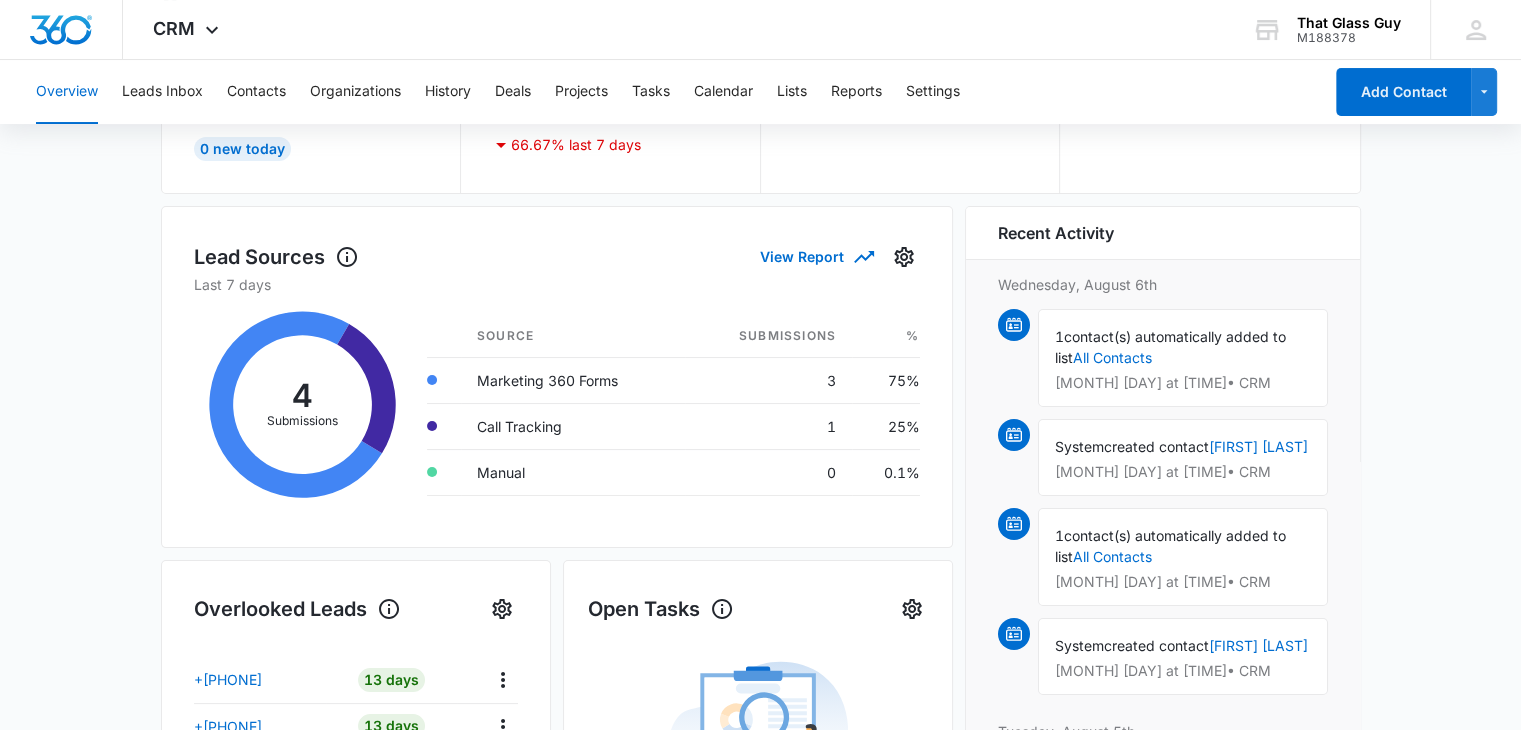 scroll, scrollTop: 200, scrollLeft: 0, axis: vertical 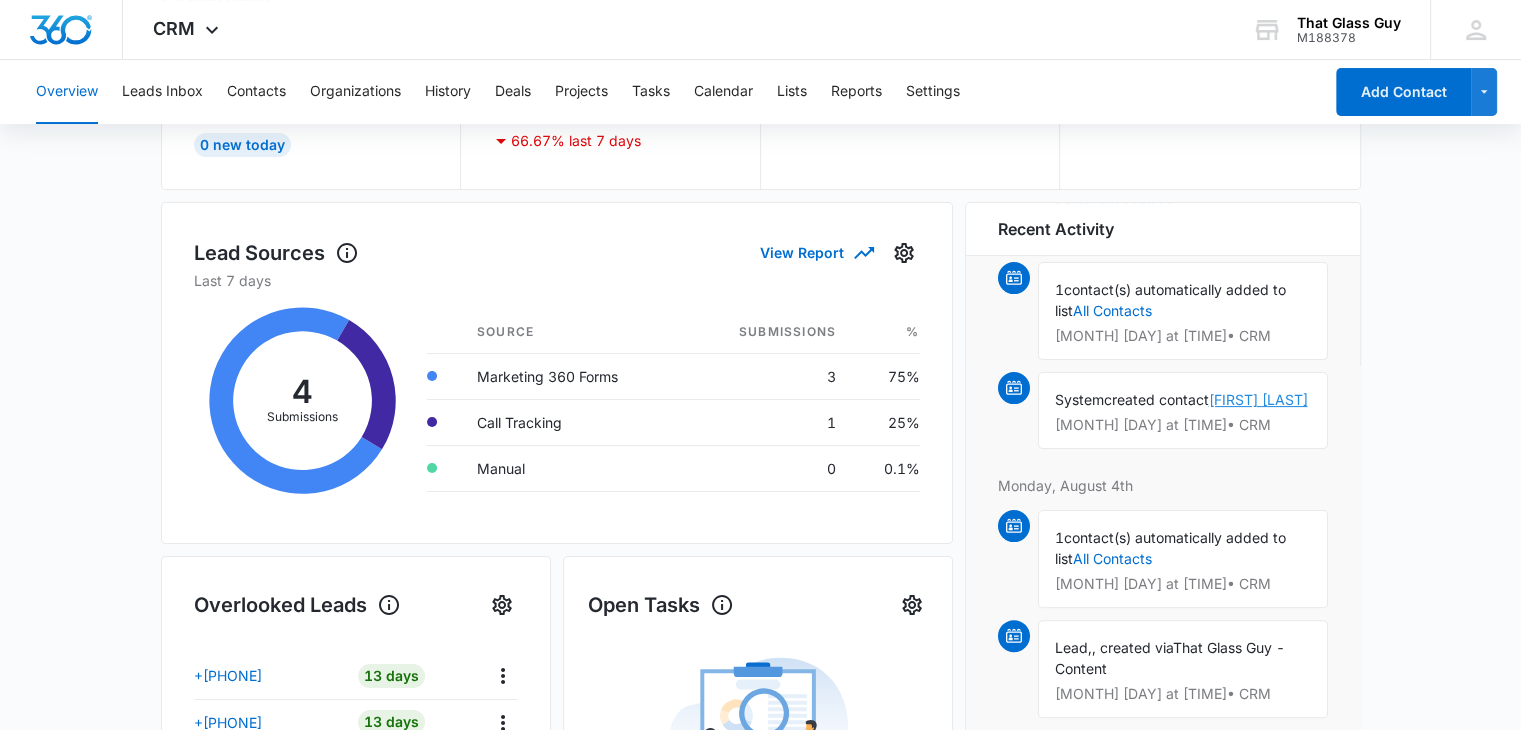 click on "[FIRST] [LAST]" at bounding box center (1258, 399) 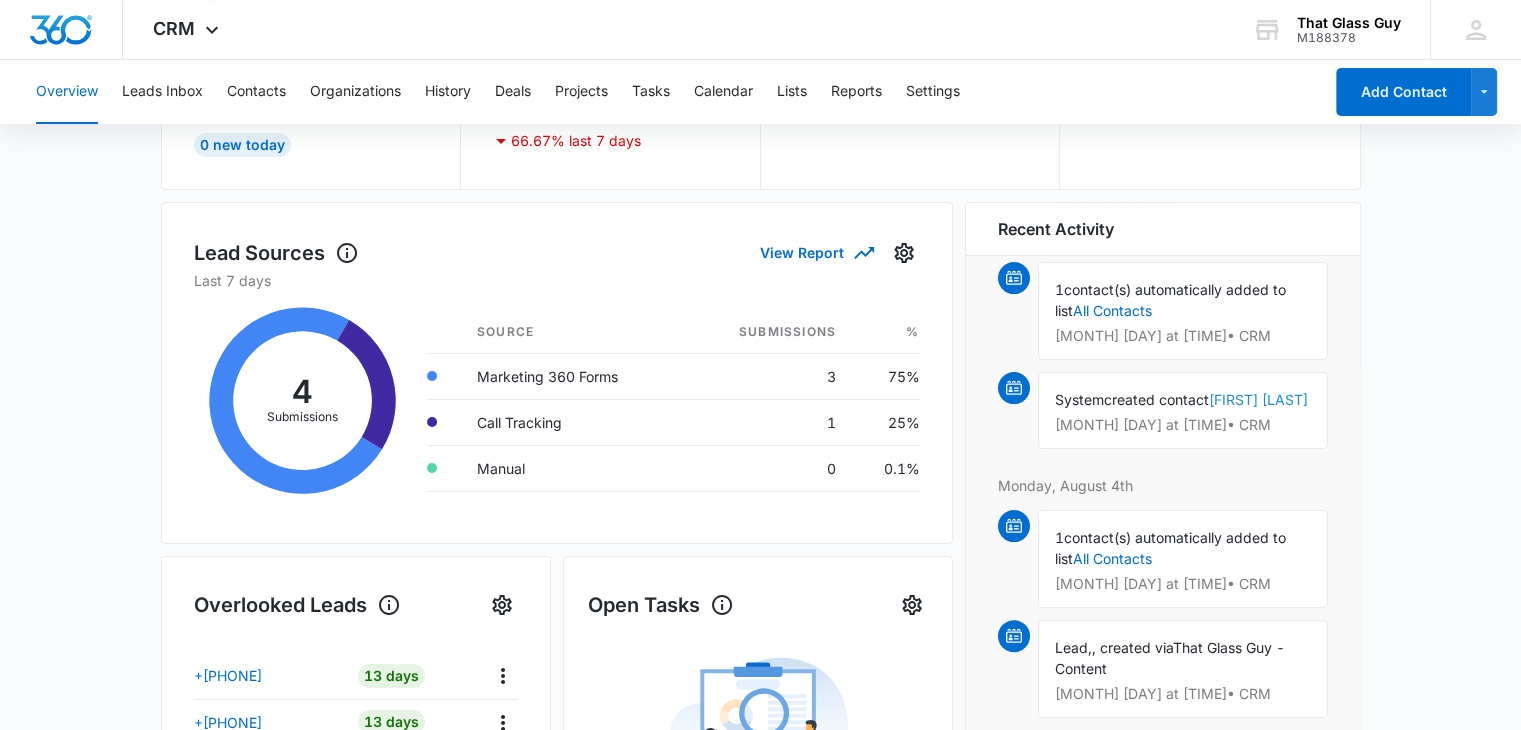scroll, scrollTop: 0, scrollLeft: 0, axis: both 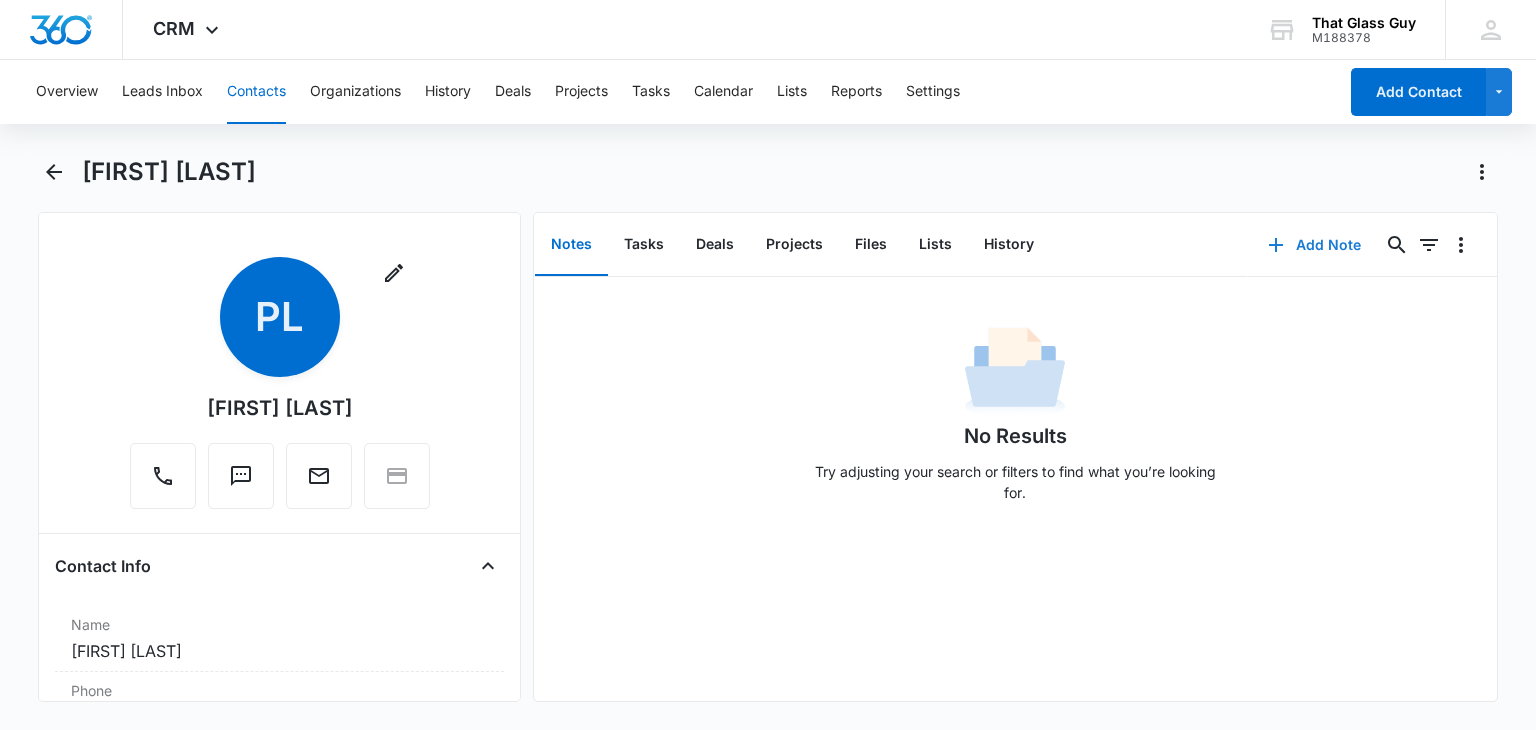 click on "Add Note" at bounding box center [1314, 245] 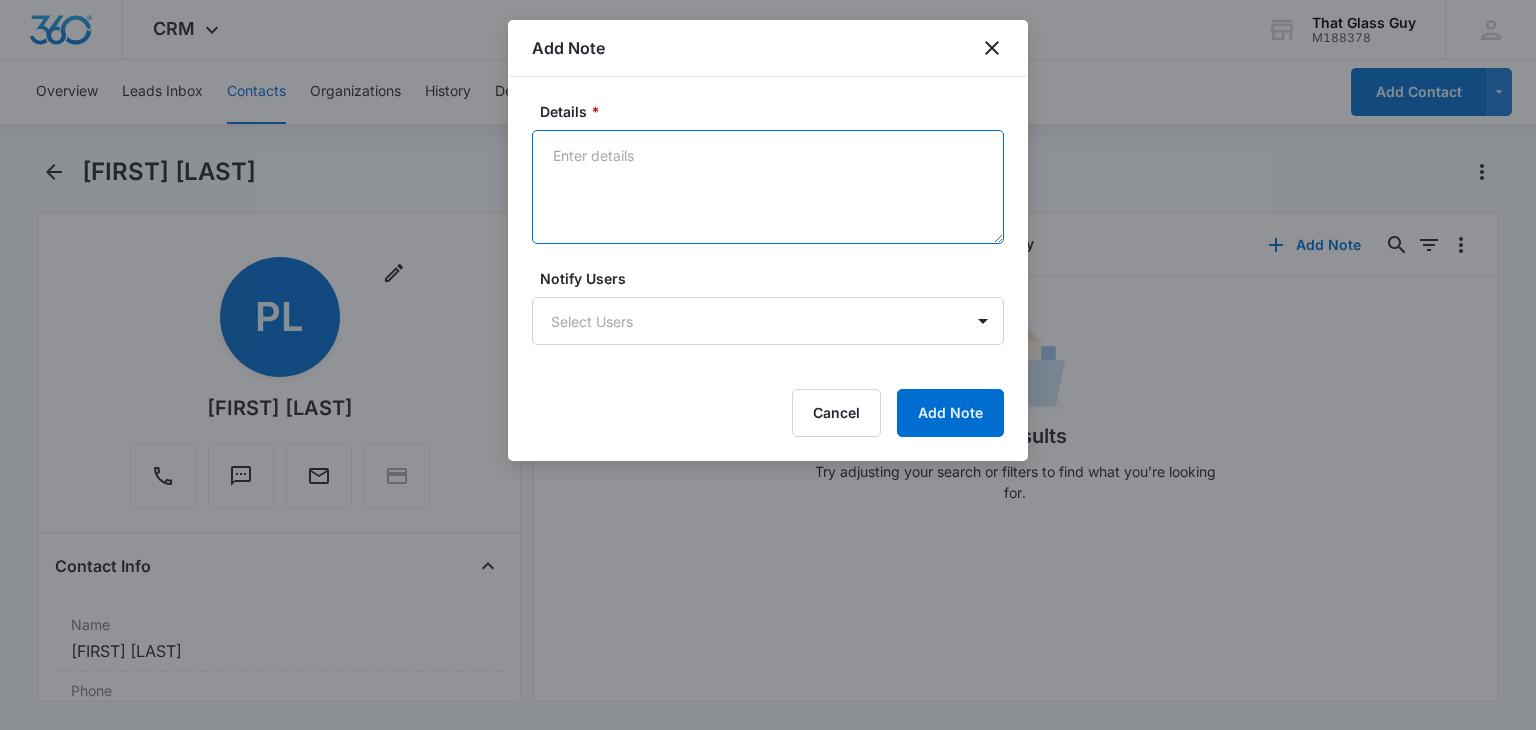 click on "Details *" at bounding box center [768, 187] 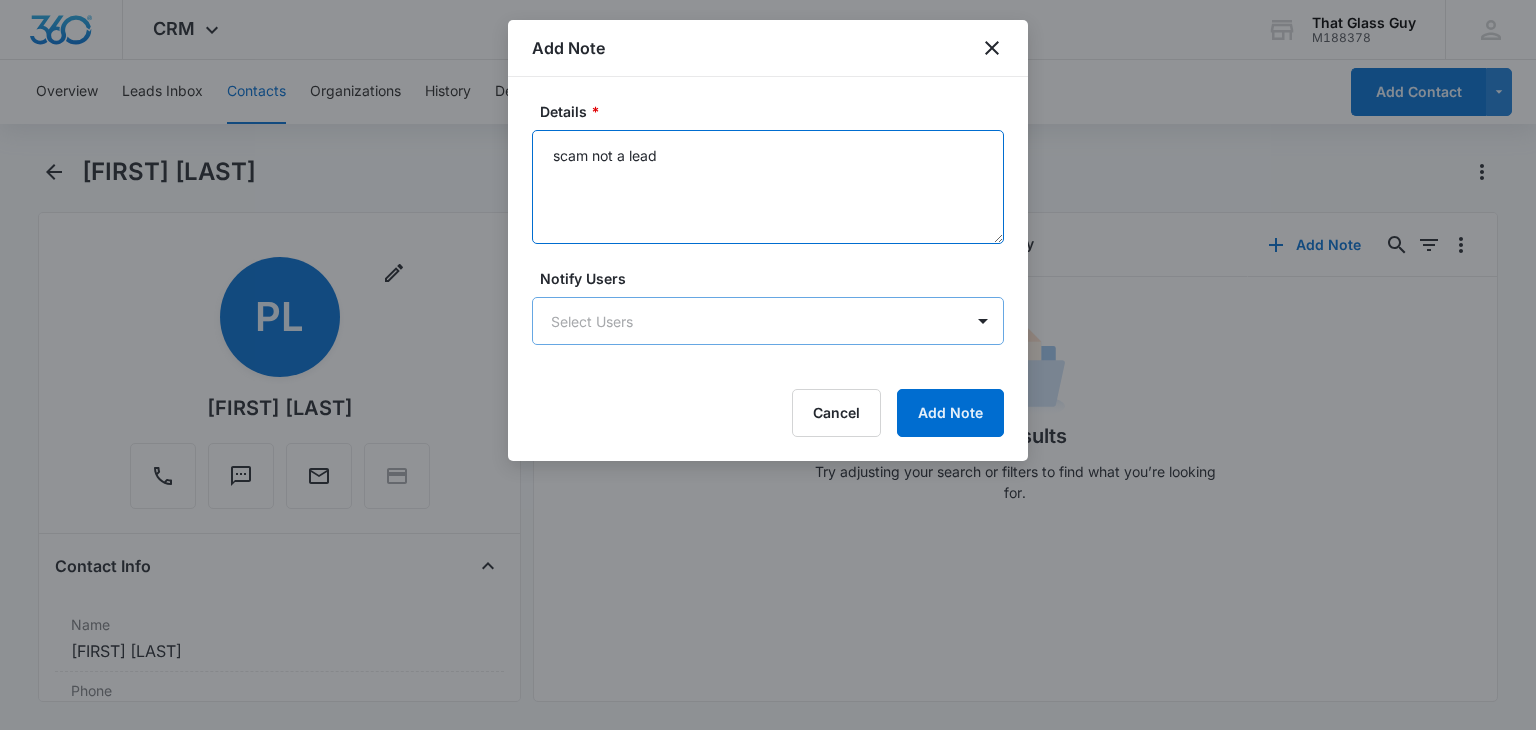type on "scam not a lead" 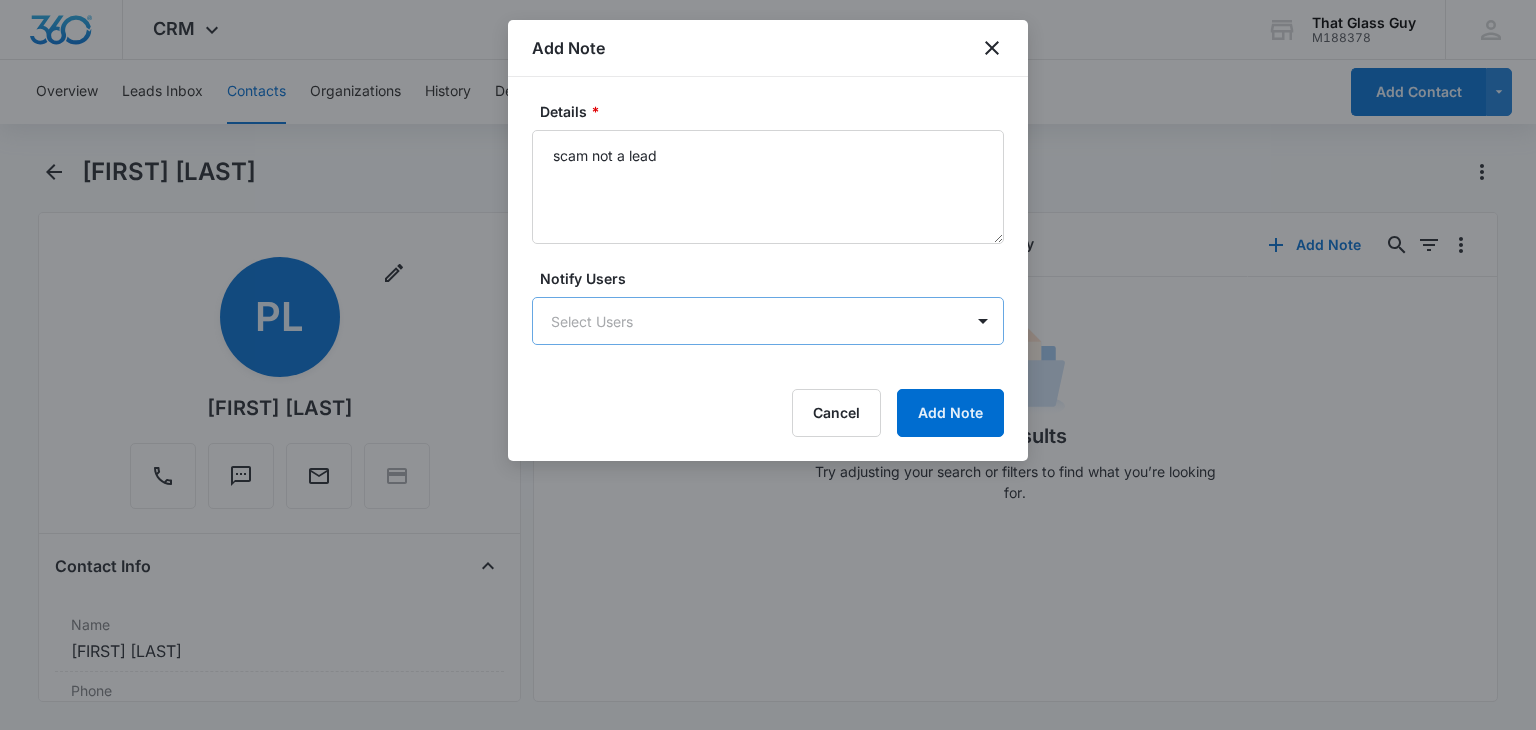 click on "CRM Apps Reputation Websites Forms CRM Email Social POS Content Ads Intelligence Files Brand Settings That Glass Guy M188378 Your Accounts View All SM [FIRST] [LAST] [EMAIL] My Profile Notifications Support Logout Terms & Conditions   •   Privacy Policy Overview Leads Inbox Contacts Organizations History Deals Projects Tasks Calendar Lists Reports Settings Add Contact [FIRST] [LAST] Remove [INITIALS] [FIRST] [LAST] Contact Info Name Cancel Save Changes [FIRST] [LAST] Phone Cancel Save Changes ([PHONE]) [PHONE]-[PHONE] Email Cancel Save Changes [EMAIL] Organization Cancel Save Changes ---
Address Cancel Save Changes ---
Details Lead Source Cancel Save Changes Get a Quote Form - Duplicate Contact Type Cancel Save Changes None Contact Status Cancel Save Changes None Assigned To Cancel Save Changes ---
Tags Cancel Save Changes ---
Next Contact Date Cancel Save Changes ---
Color Tag Current Color: Cancel Save Changes Payments ID ID 15 Created [MONTH] [DAY], [YEAR] at [TIME] Additional Contact Info Best Way To Contact 0" at bounding box center (768, 365) 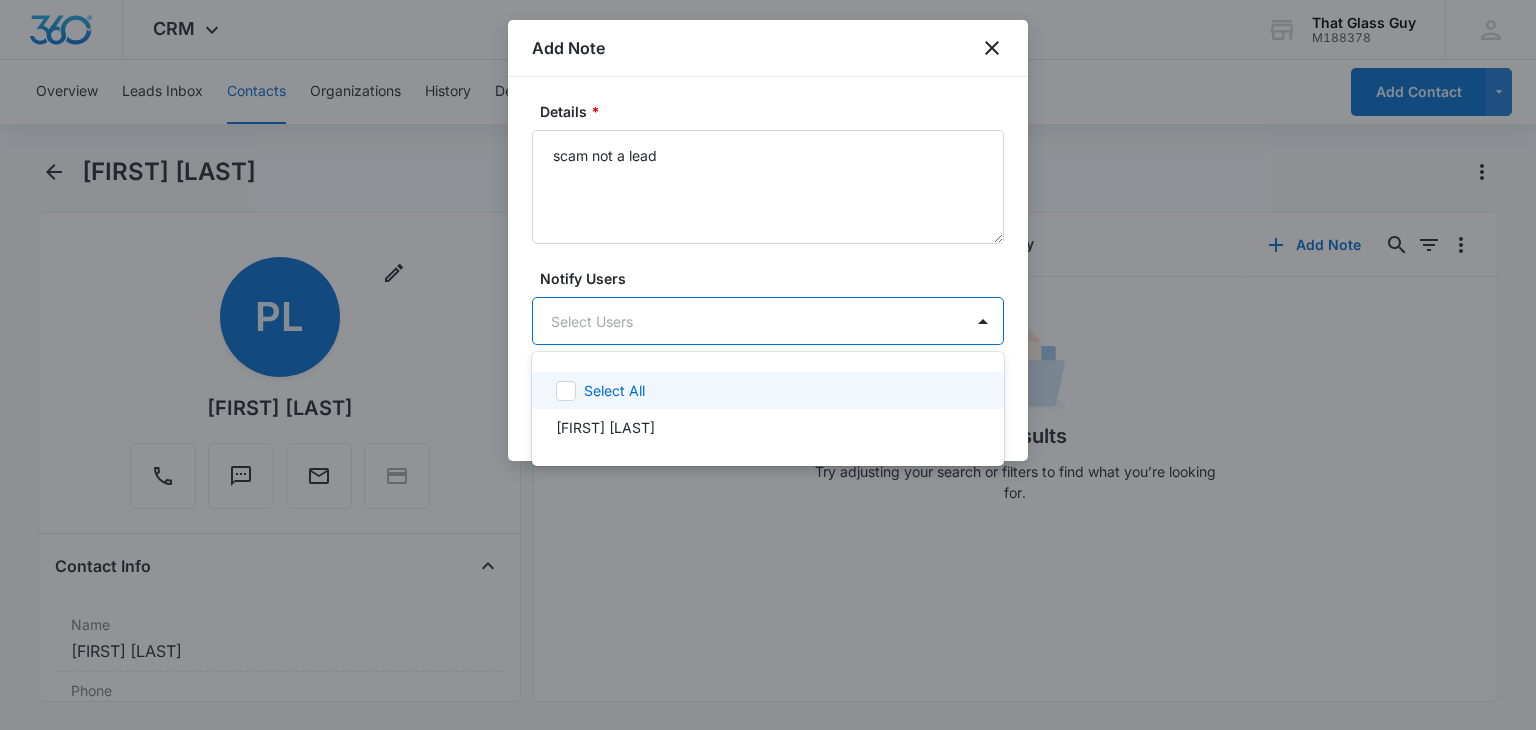 click 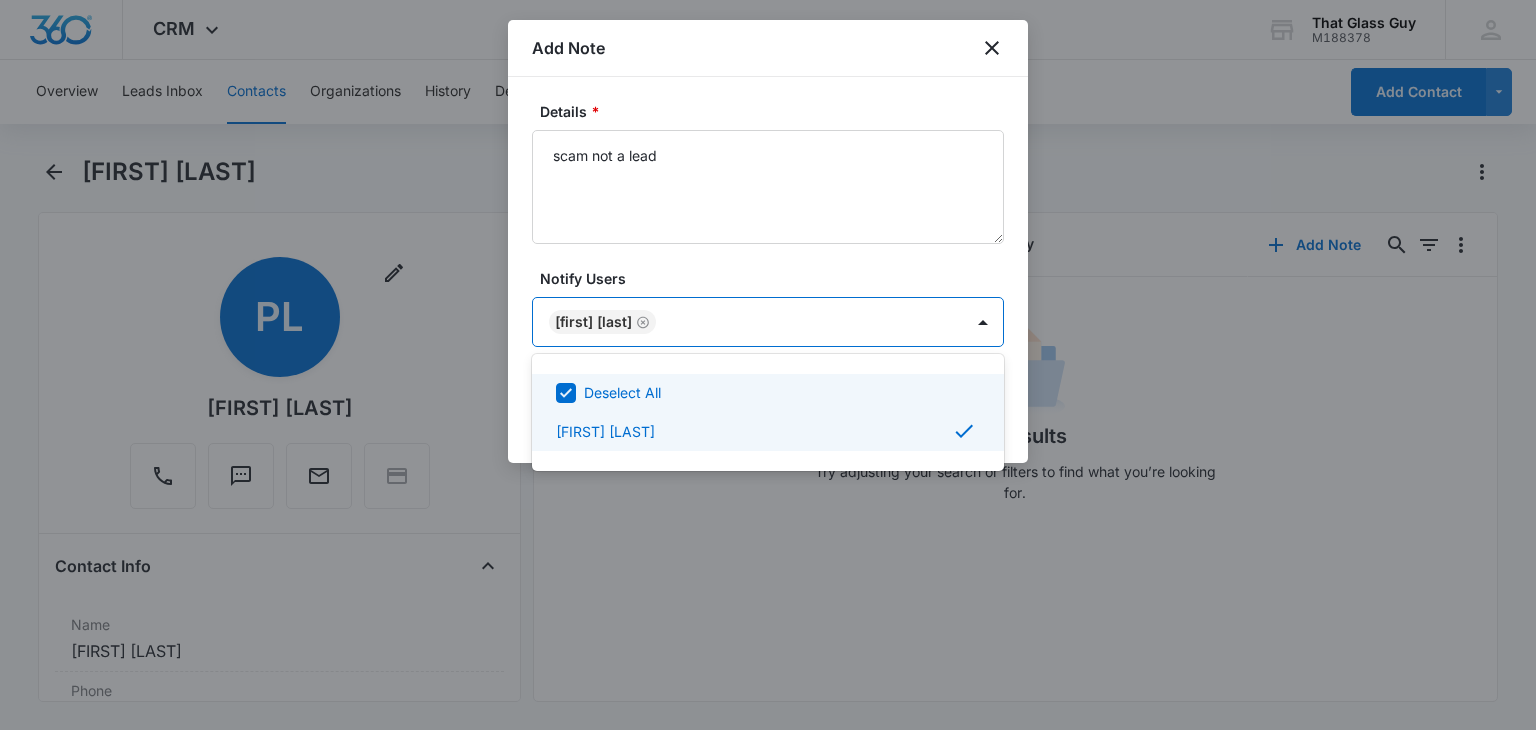 click at bounding box center [768, 365] 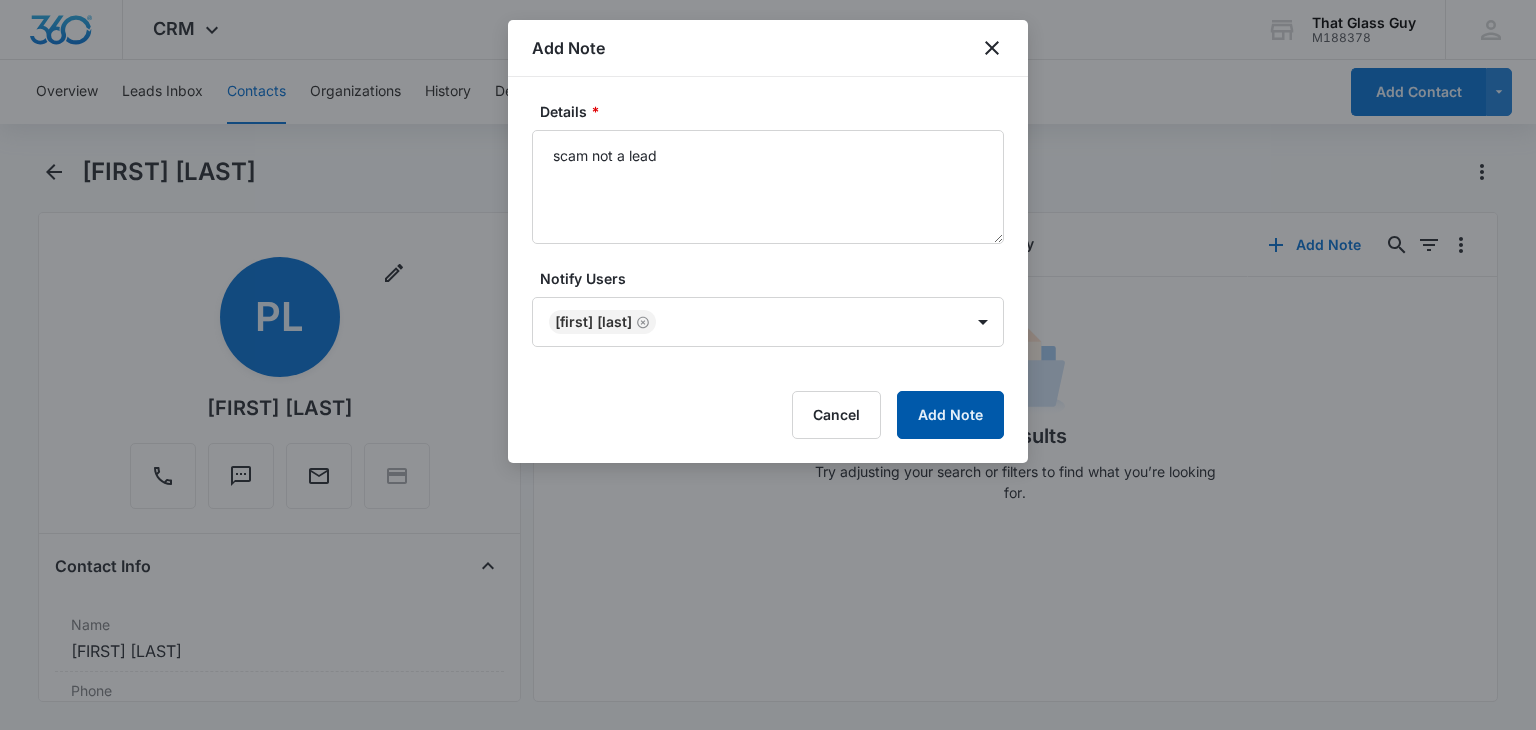 drag, startPoint x: 956, startPoint y: 408, endPoint x: 971, endPoint y: 409, distance: 15.033297 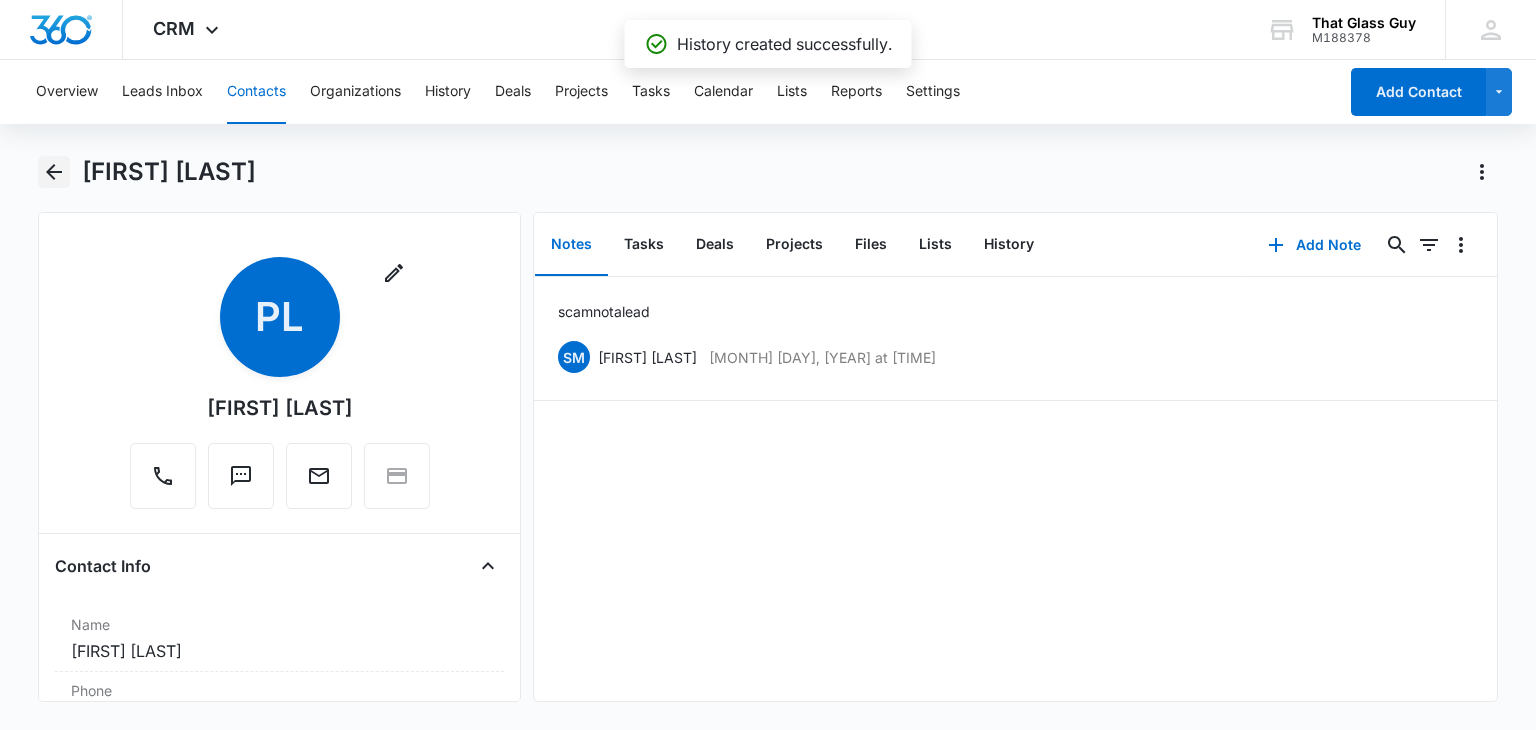 click 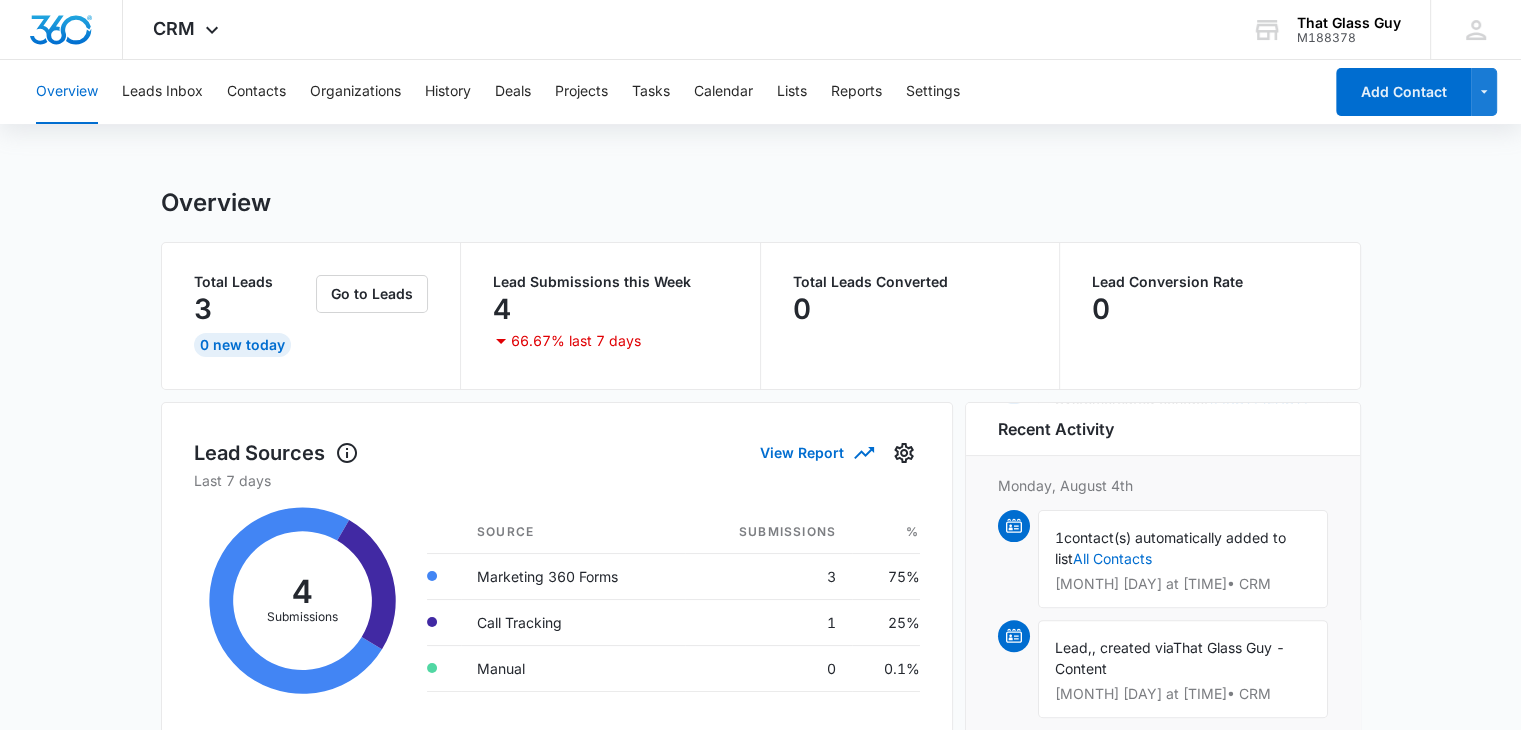 scroll, scrollTop: 874, scrollLeft: 0, axis: vertical 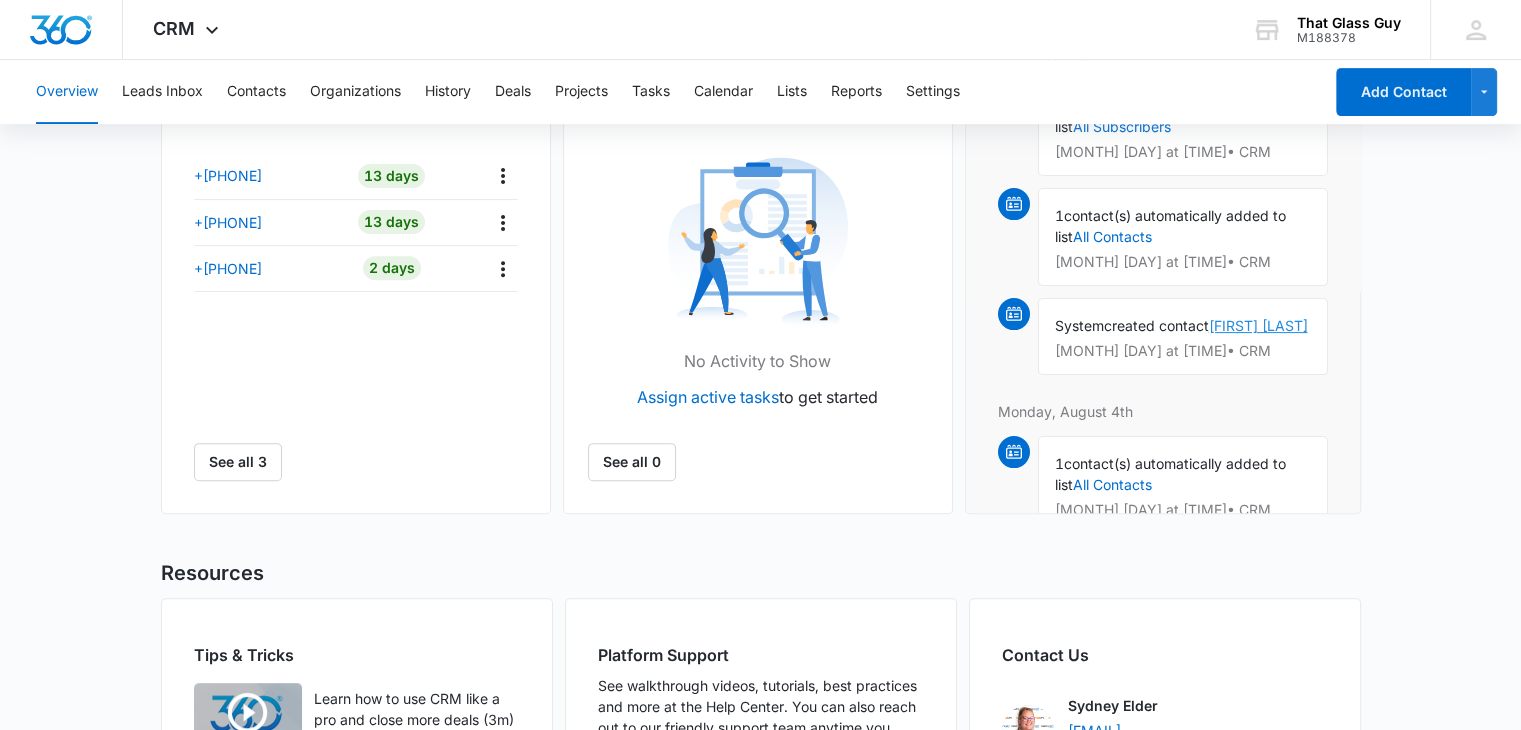 click on "[FIRST] [LAST]" at bounding box center [1258, 325] 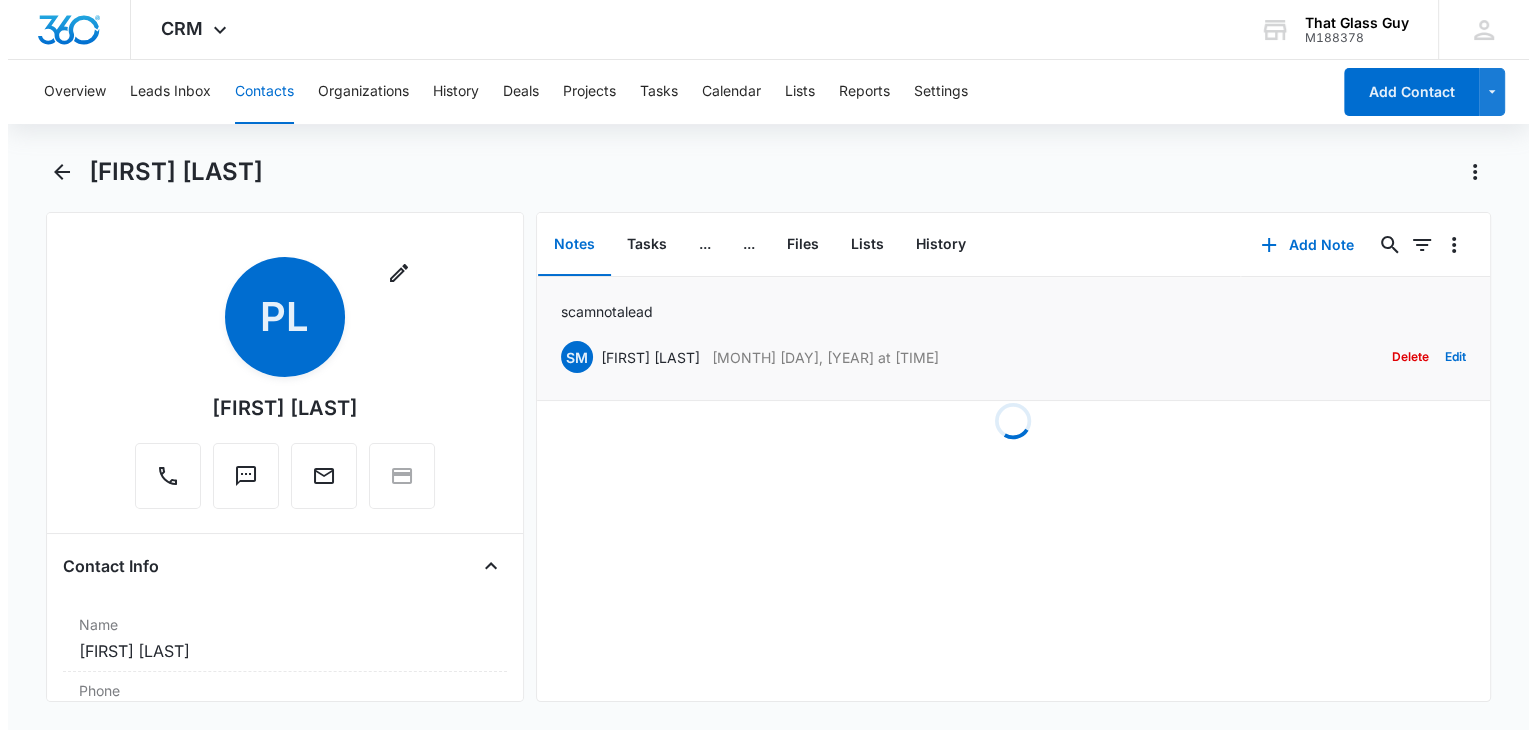 scroll, scrollTop: 0, scrollLeft: 0, axis: both 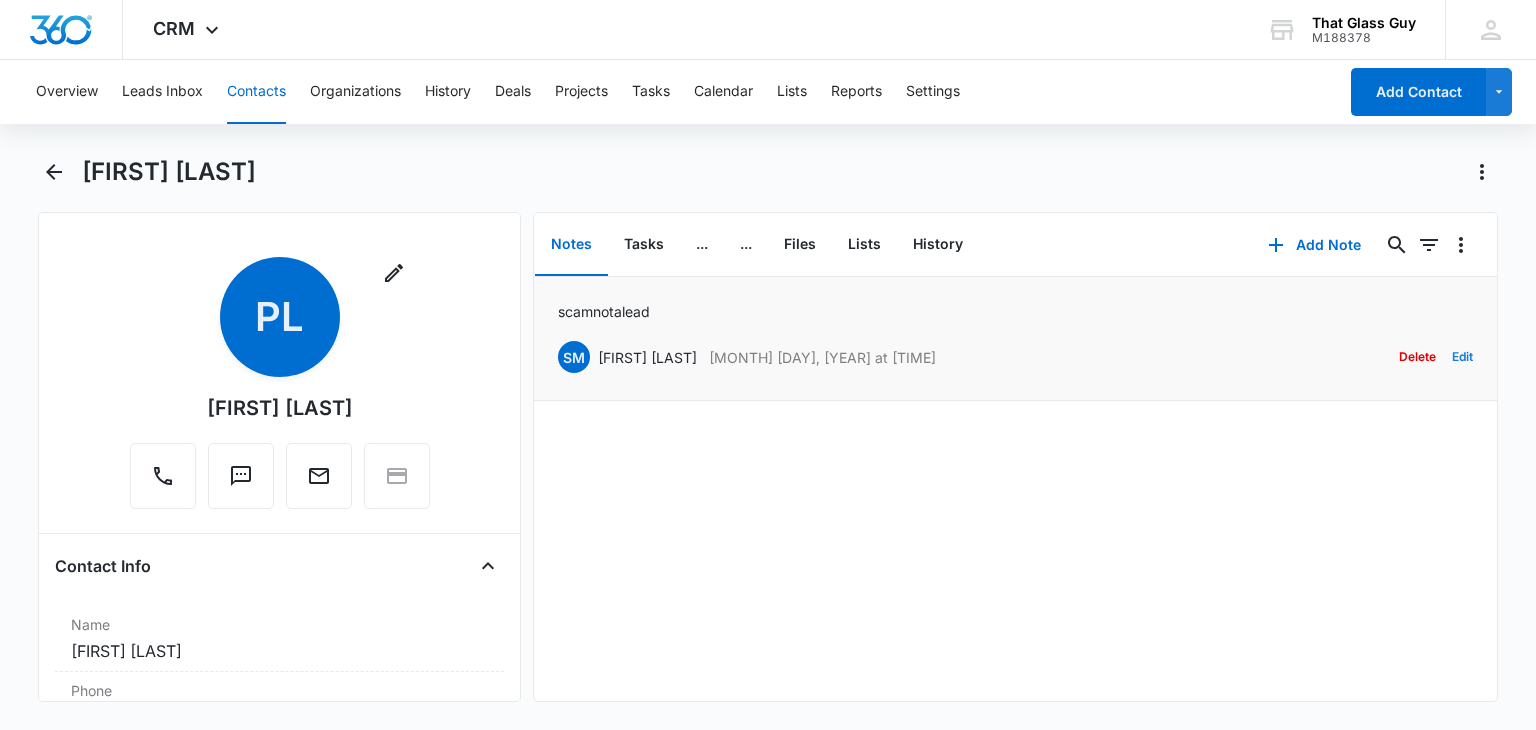 click on "Edit" at bounding box center [1462, 357] 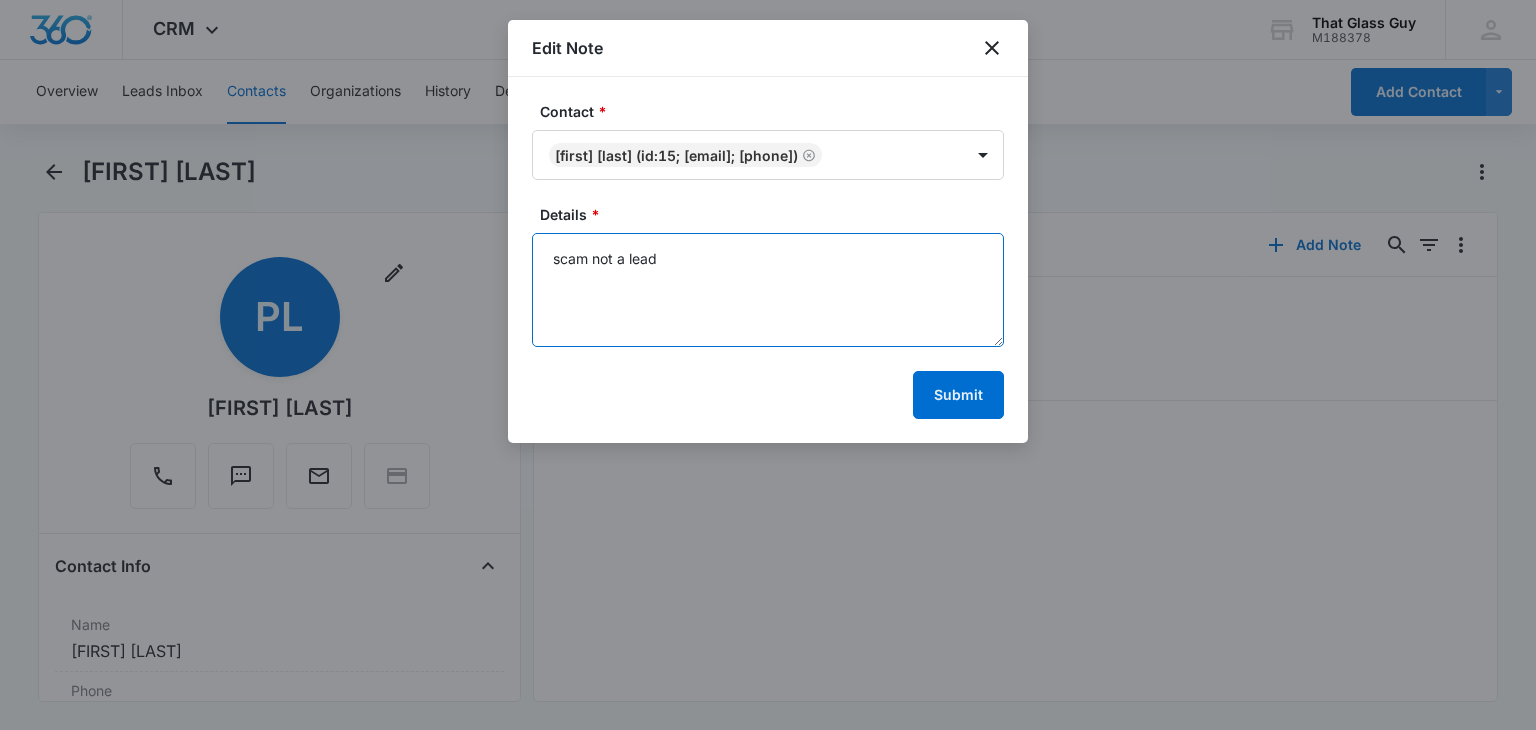 click on "scam not a lead" at bounding box center (768, 290) 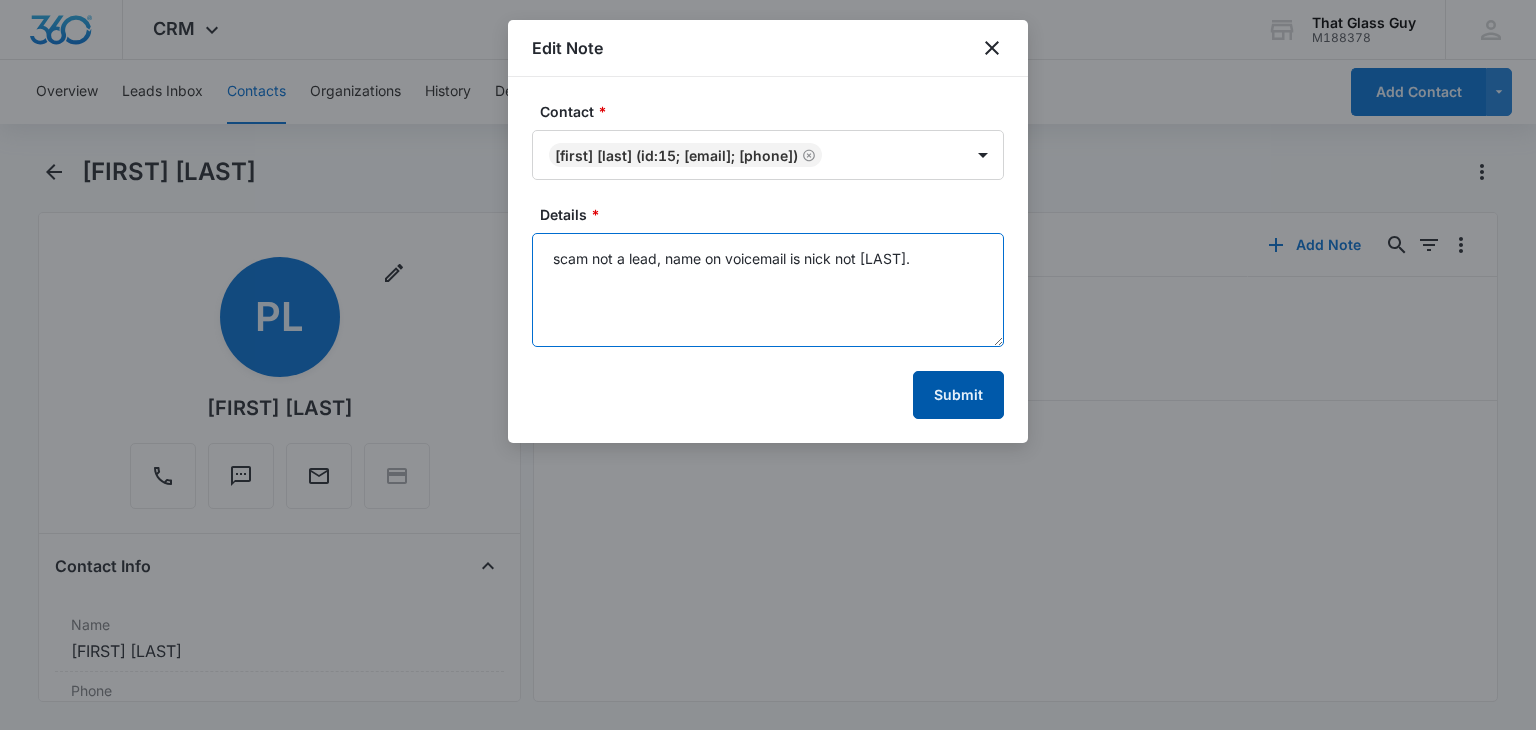 type on "scam not a lead, name on voicemail is nick not [LAST]." 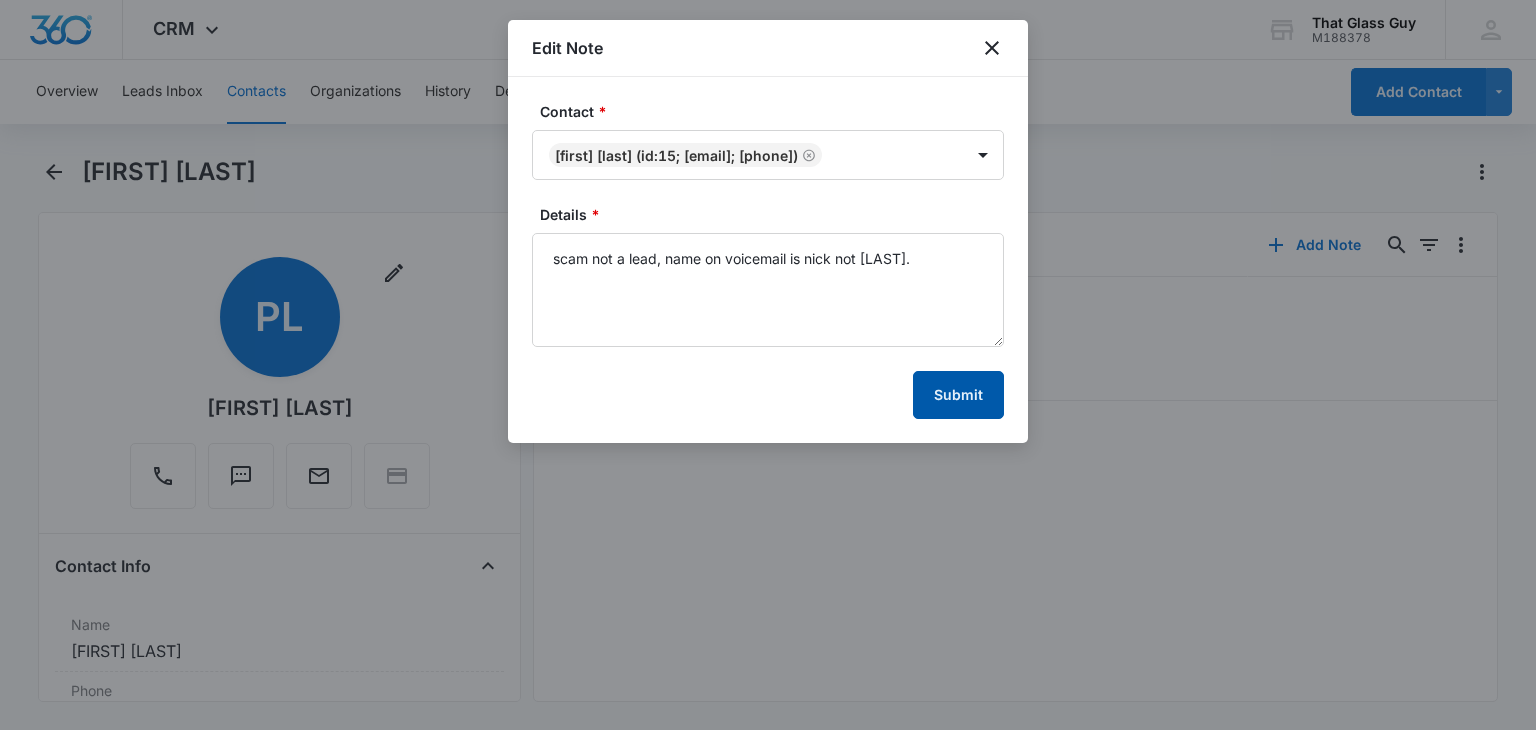 click on "Submit" at bounding box center (958, 395) 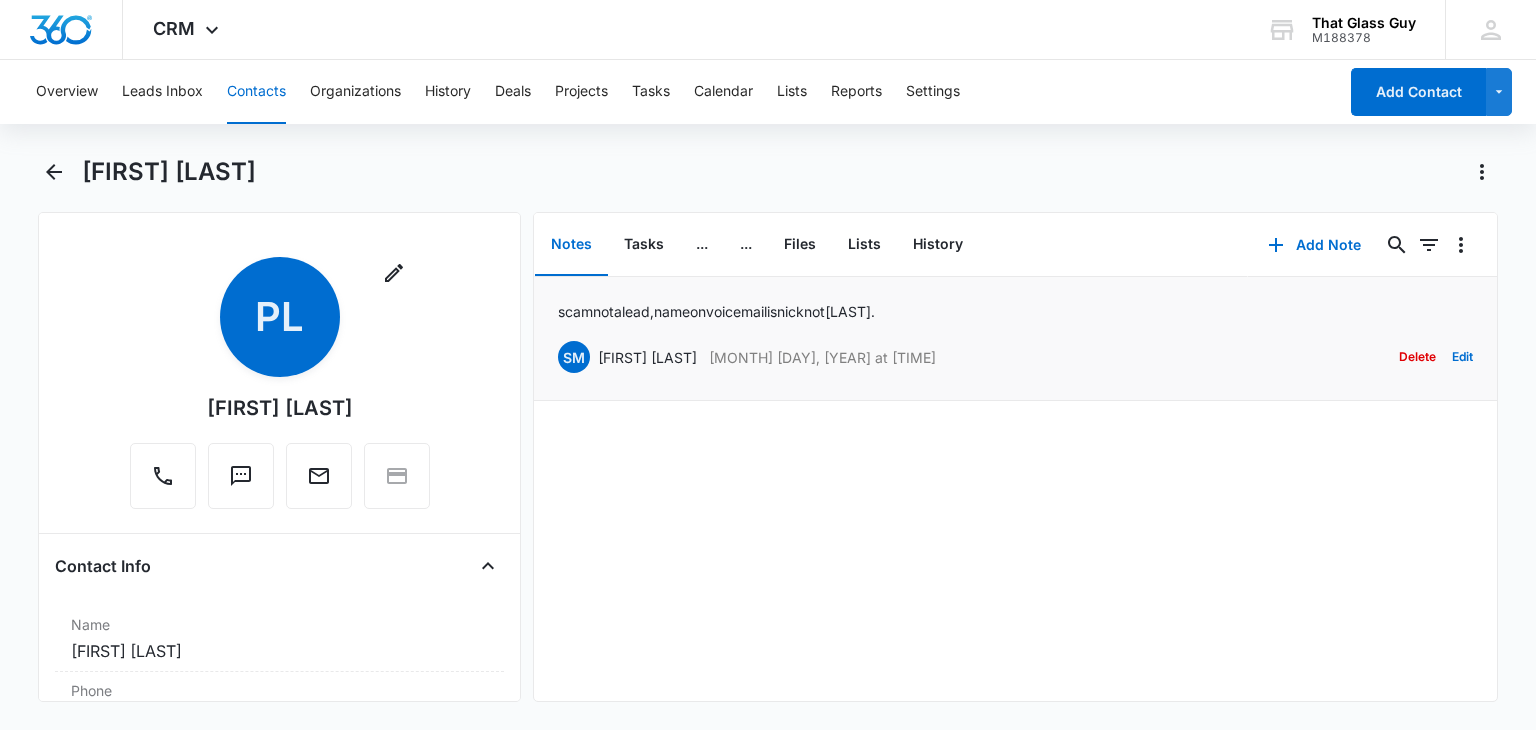 click on "scam not a lead, name on voicemail is nick not [LAST]. SM [FIRST] [LAST] [MONTH] [DAY], [YEAR] at [TIME] Delete Edit" at bounding box center [1015, 338] 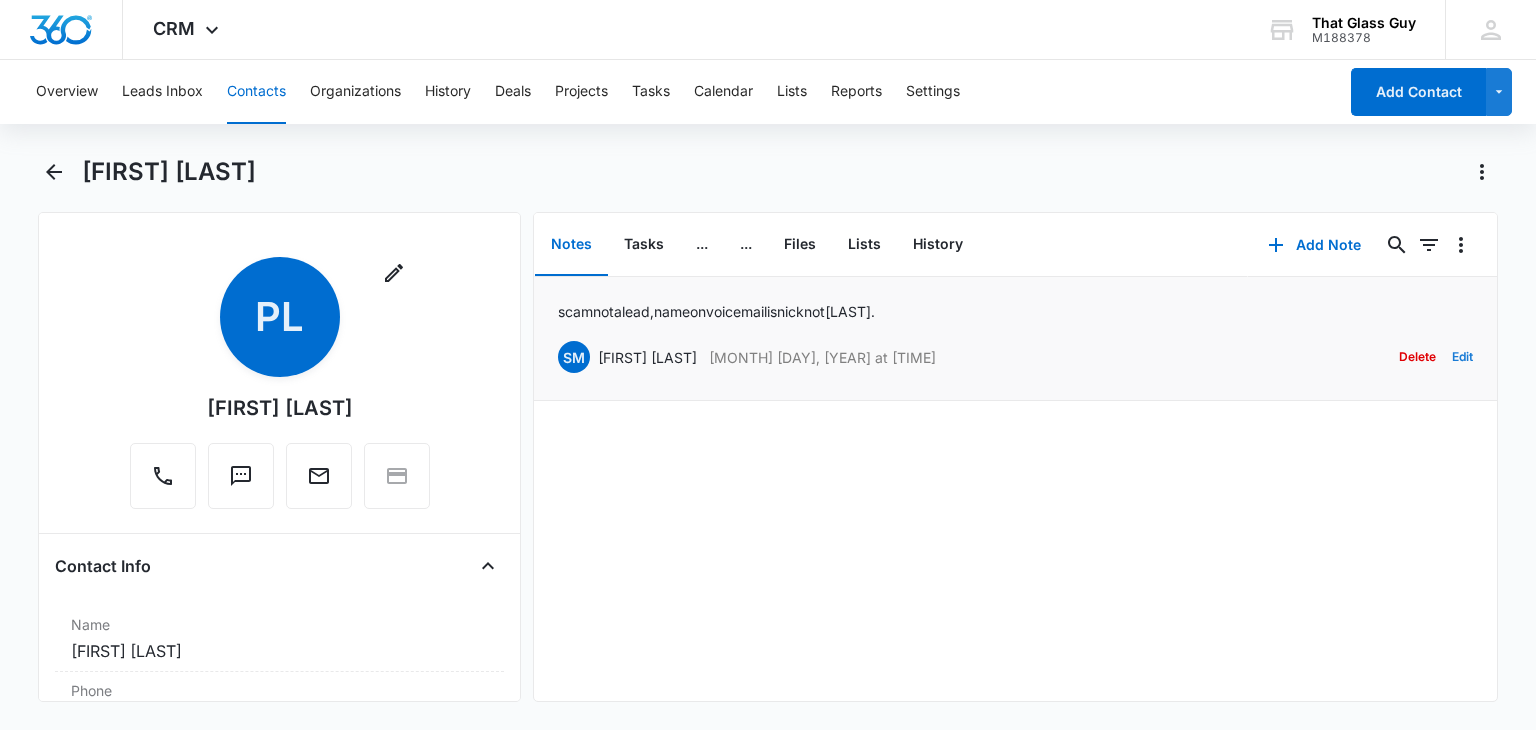 click on "Edit" at bounding box center [1462, 357] 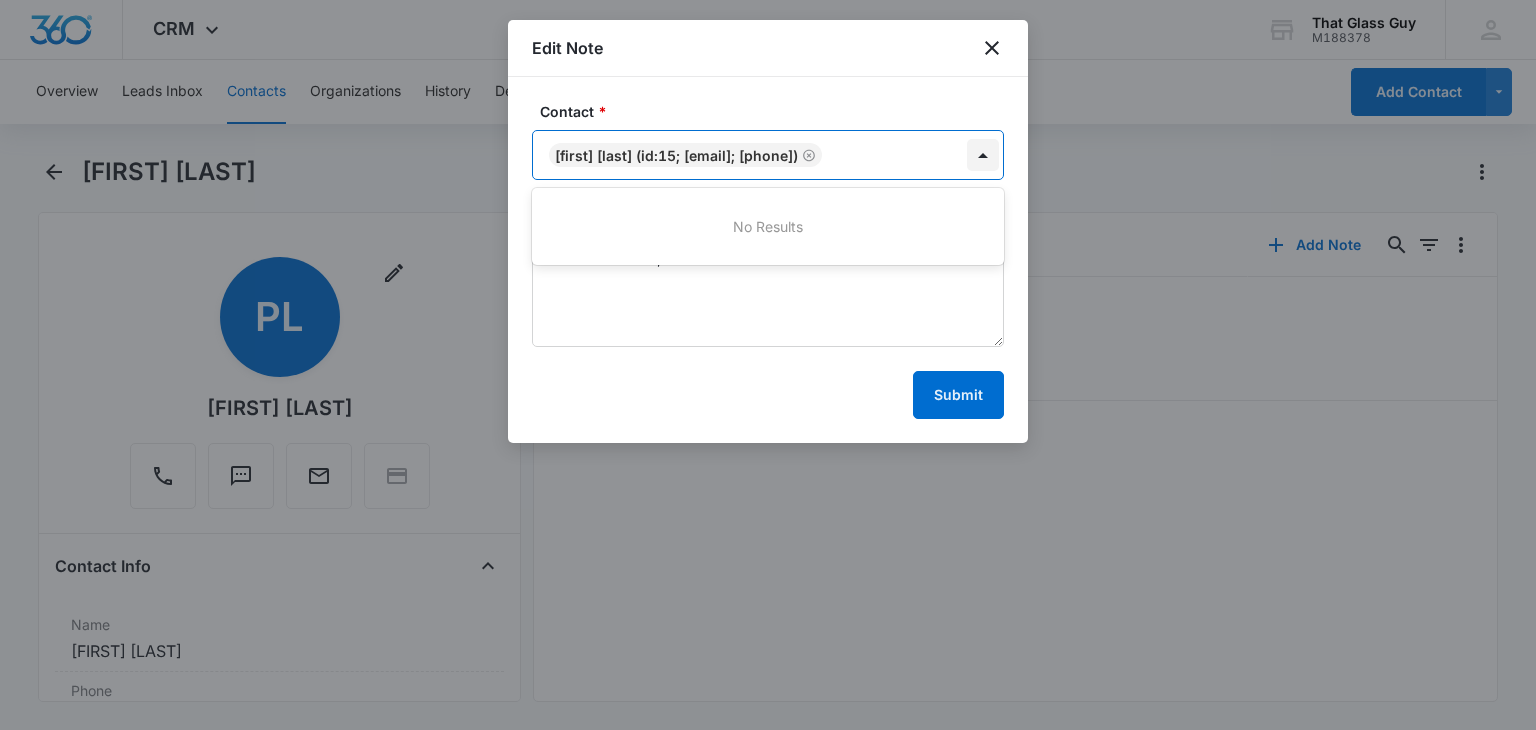 click at bounding box center [983, 155] 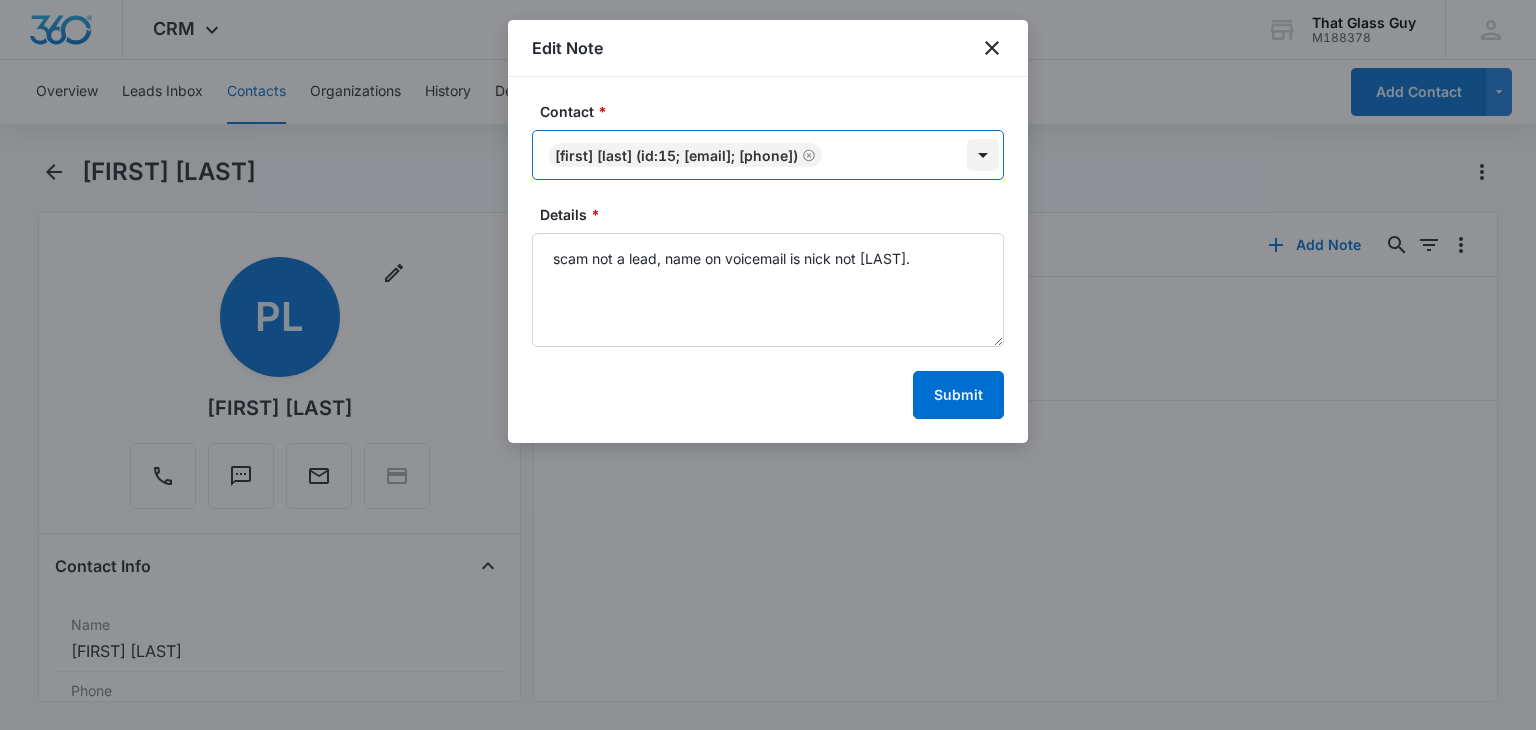 click at bounding box center [983, 155] 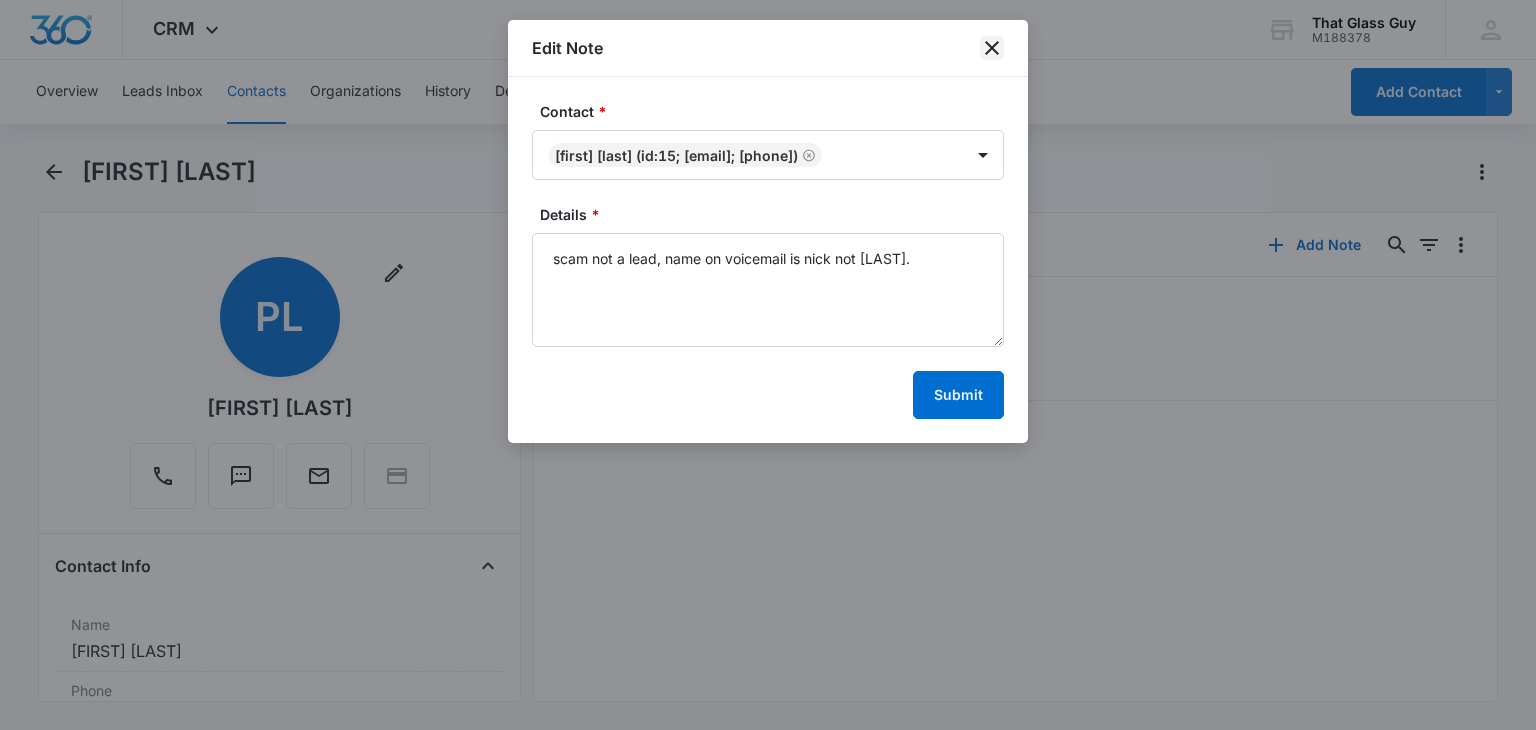 click 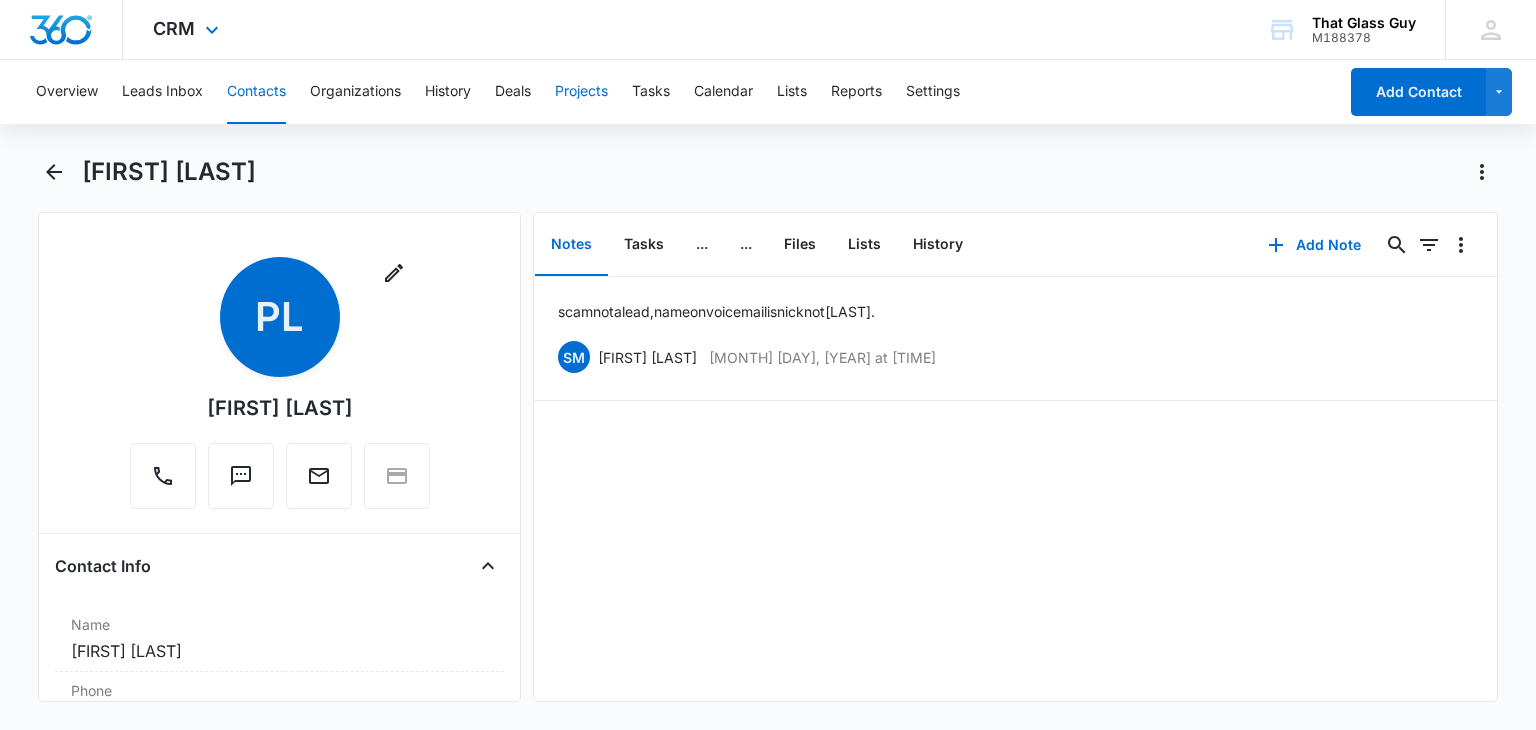 drag, startPoint x: 604, startPoint y: 53, endPoint x: 692, endPoint y: 55, distance: 88.02273 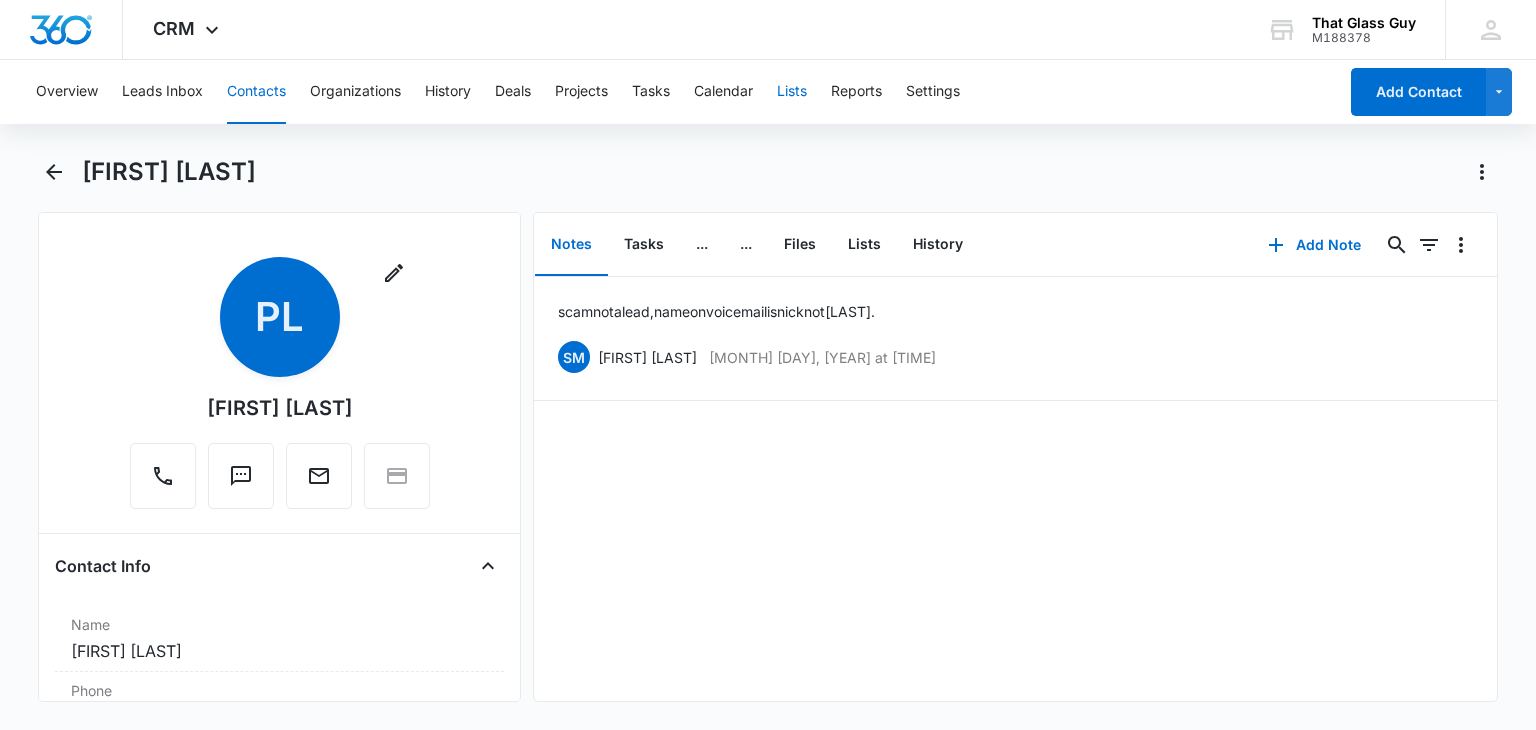 click on "Lists" at bounding box center [792, 92] 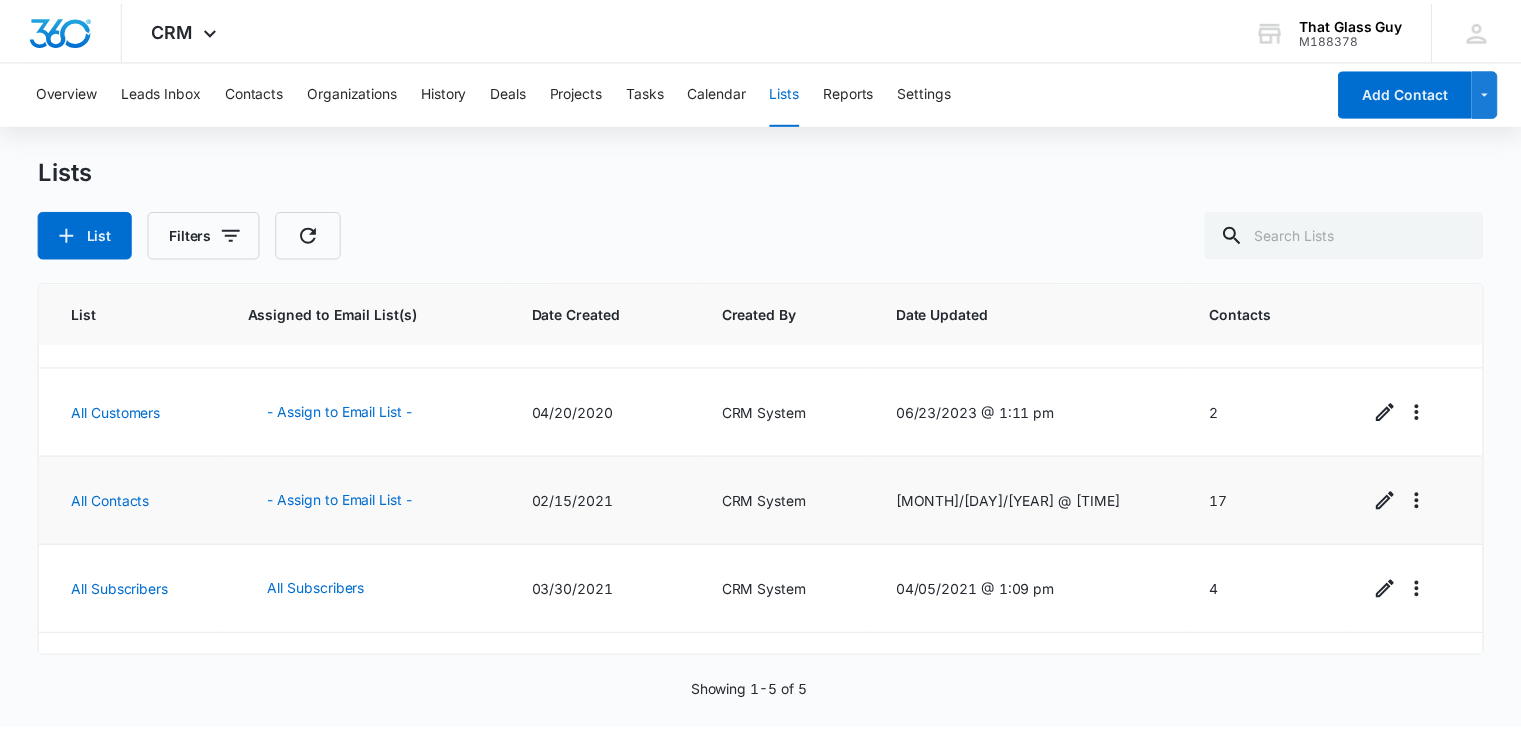 scroll, scrollTop: 32, scrollLeft: 0, axis: vertical 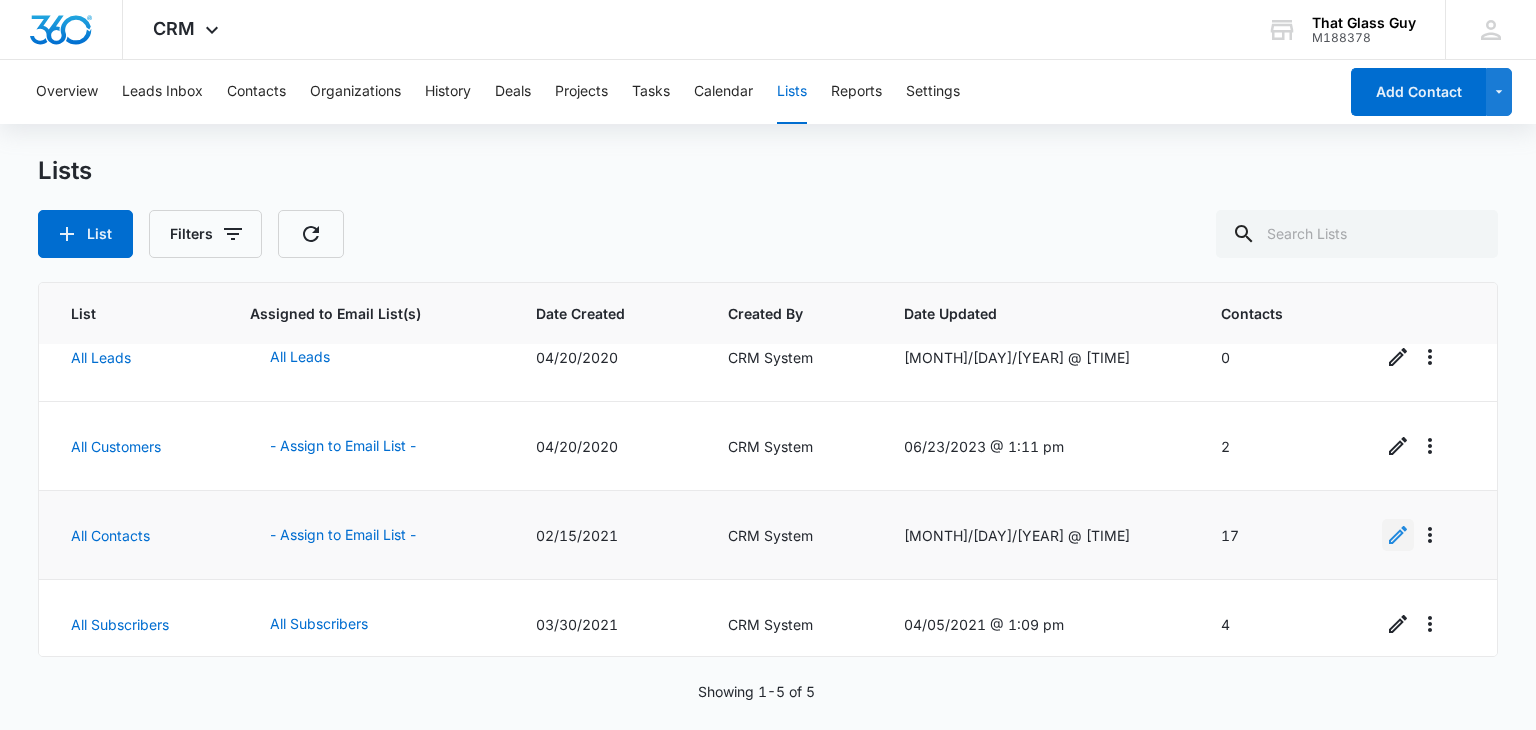 click 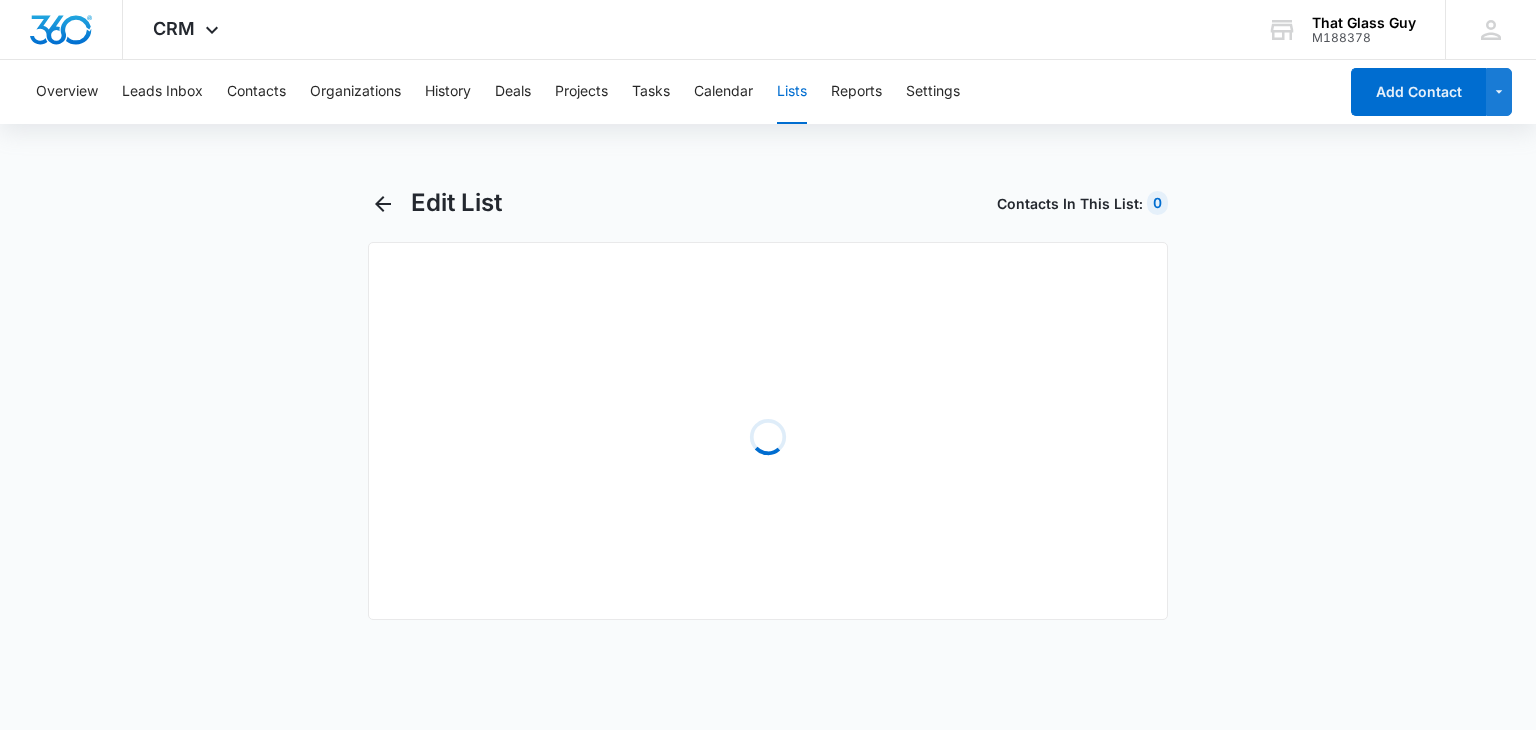 select on "31" 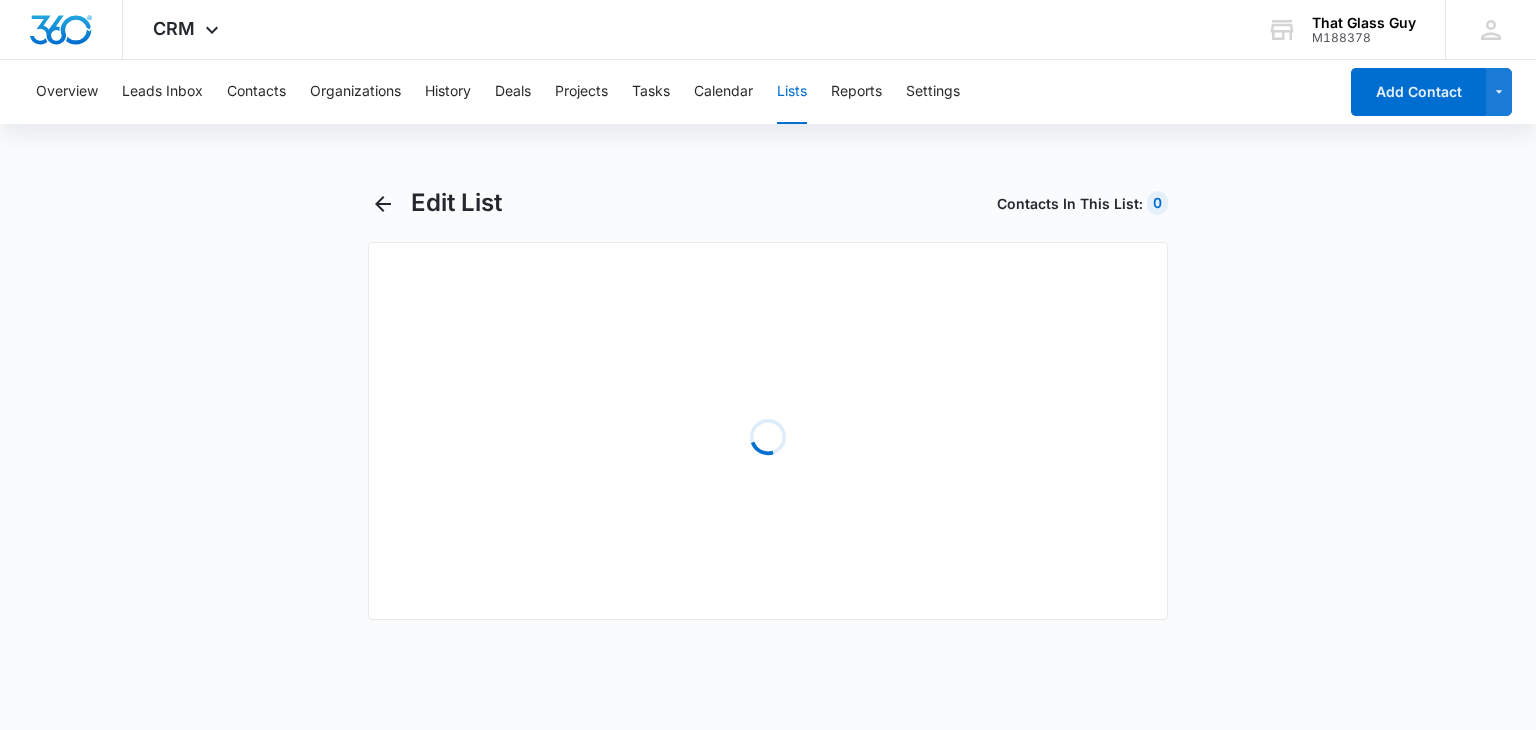 select on "31" 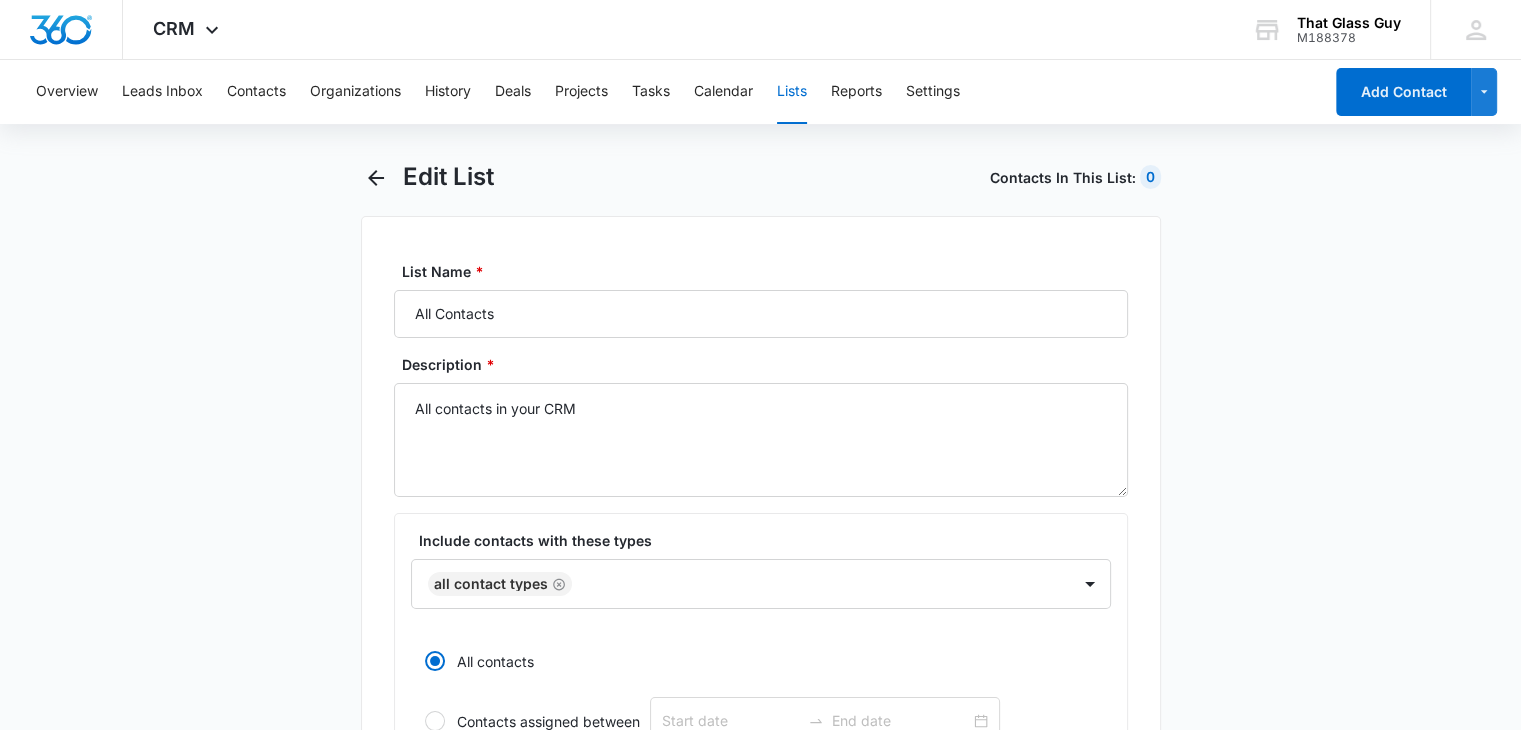 scroll, scrollTop: 0, scrollLeft: 0, axis: both 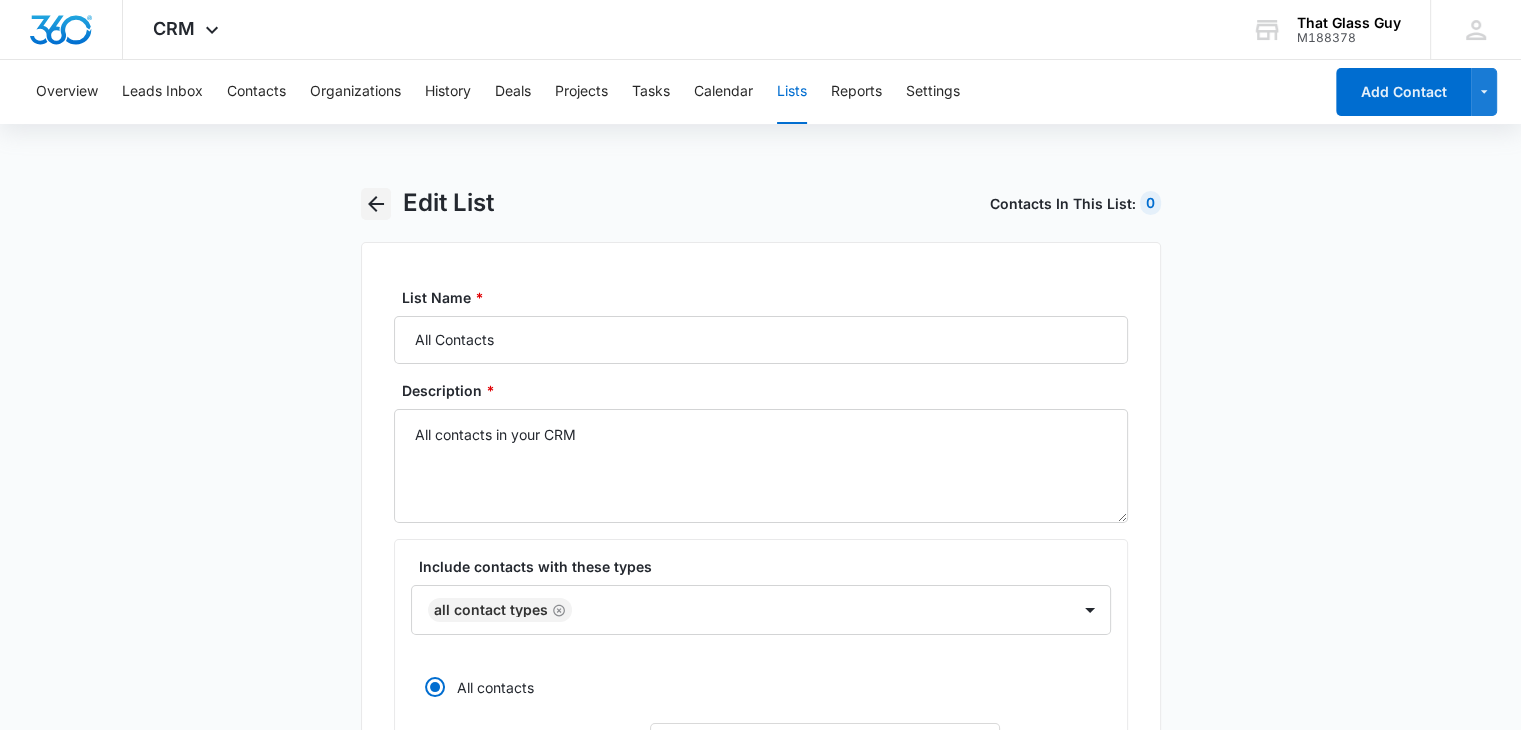 click 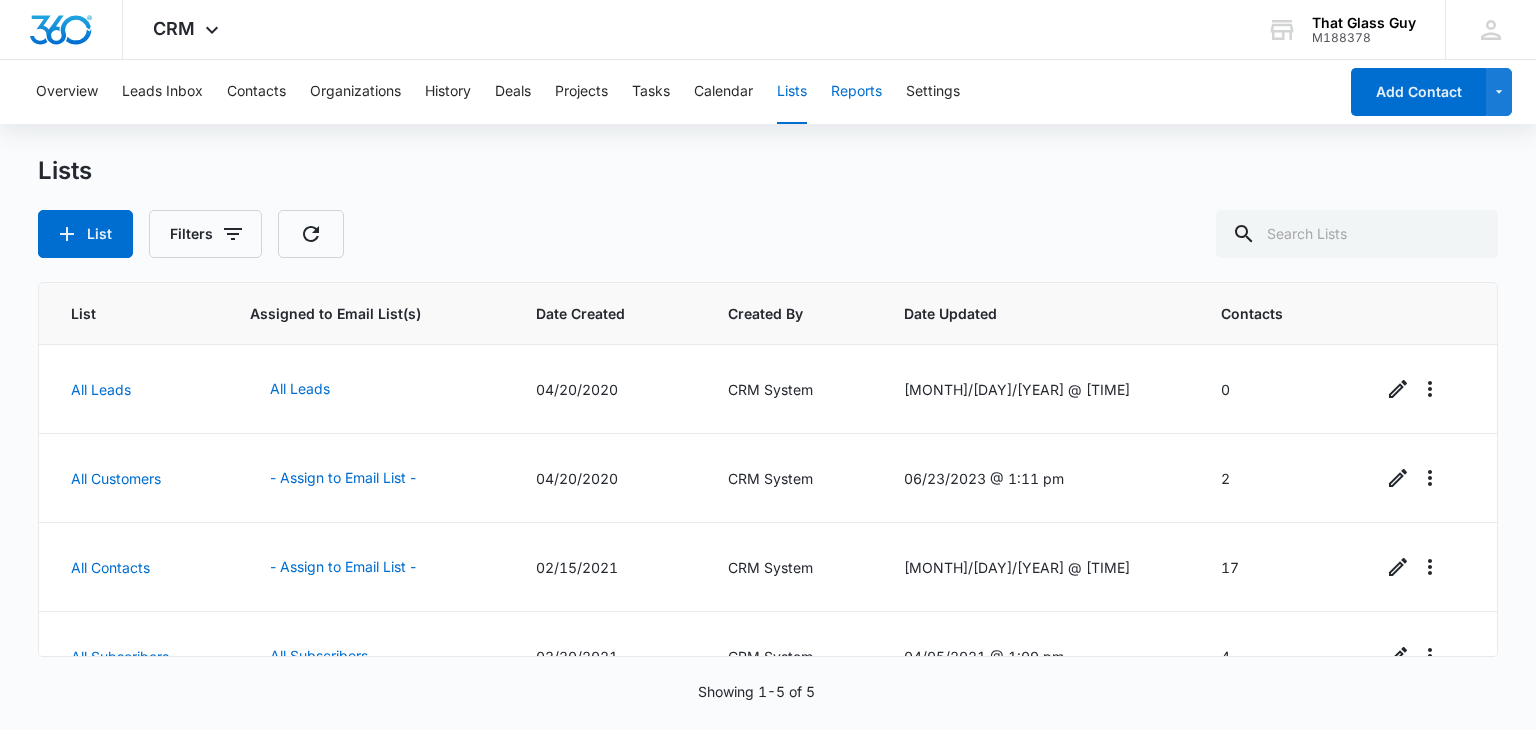 click on "Reports" at bounding box center [856, 92] 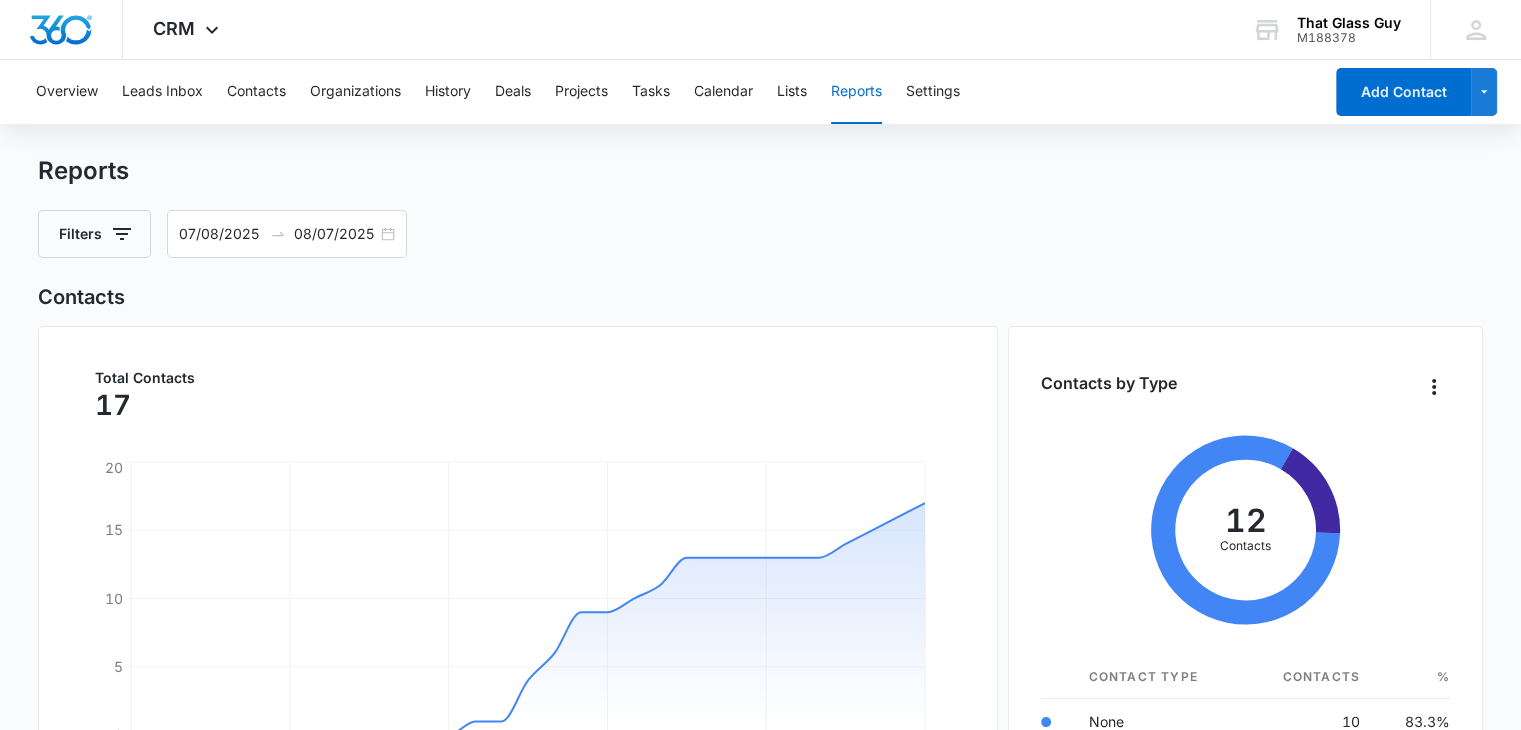 click on "Overview Leads Inbox Contacts Organizations History Deals Projects Tasks Calendar Lists Reports Settings" at bounding box center (673, 92) 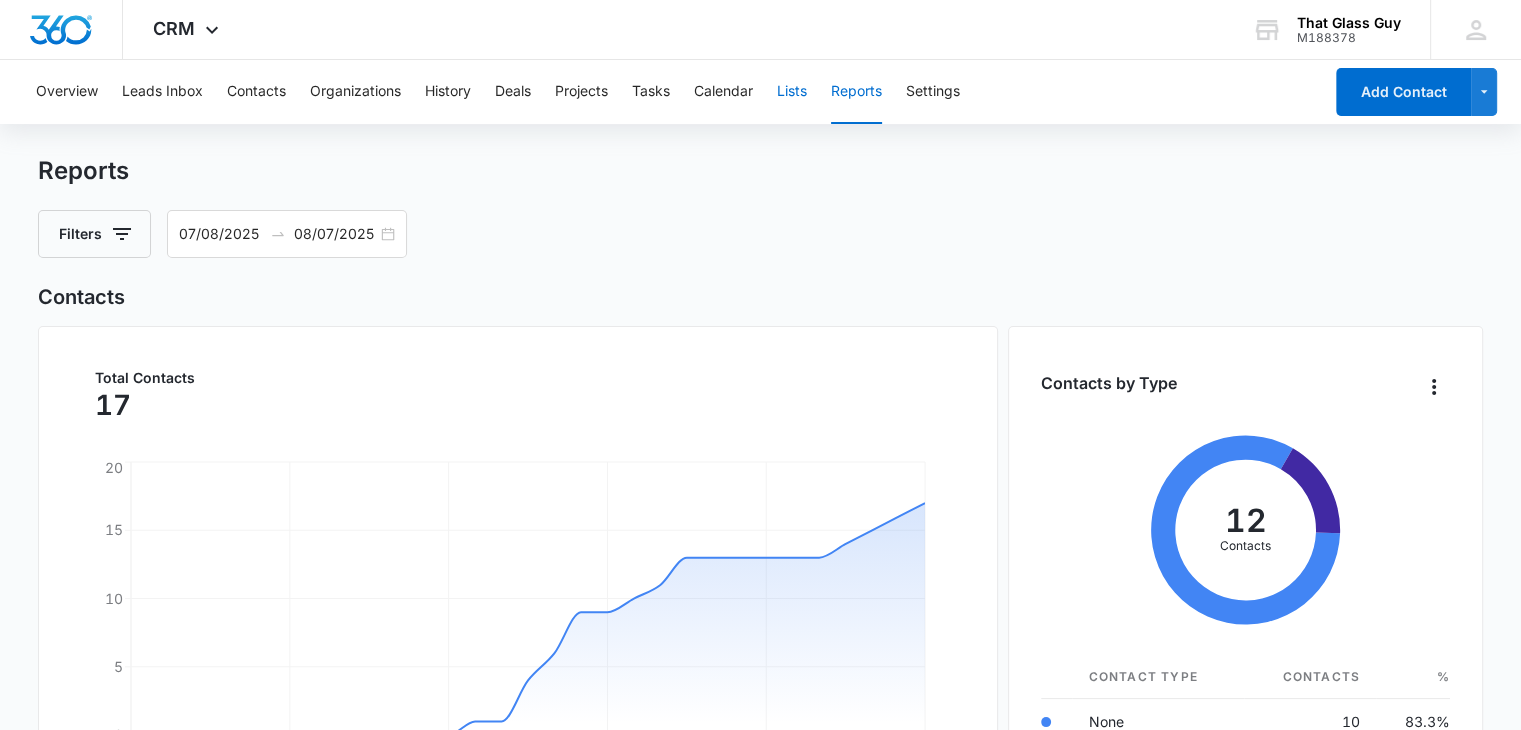 click on "Lists" at bounding box center (792, 92) 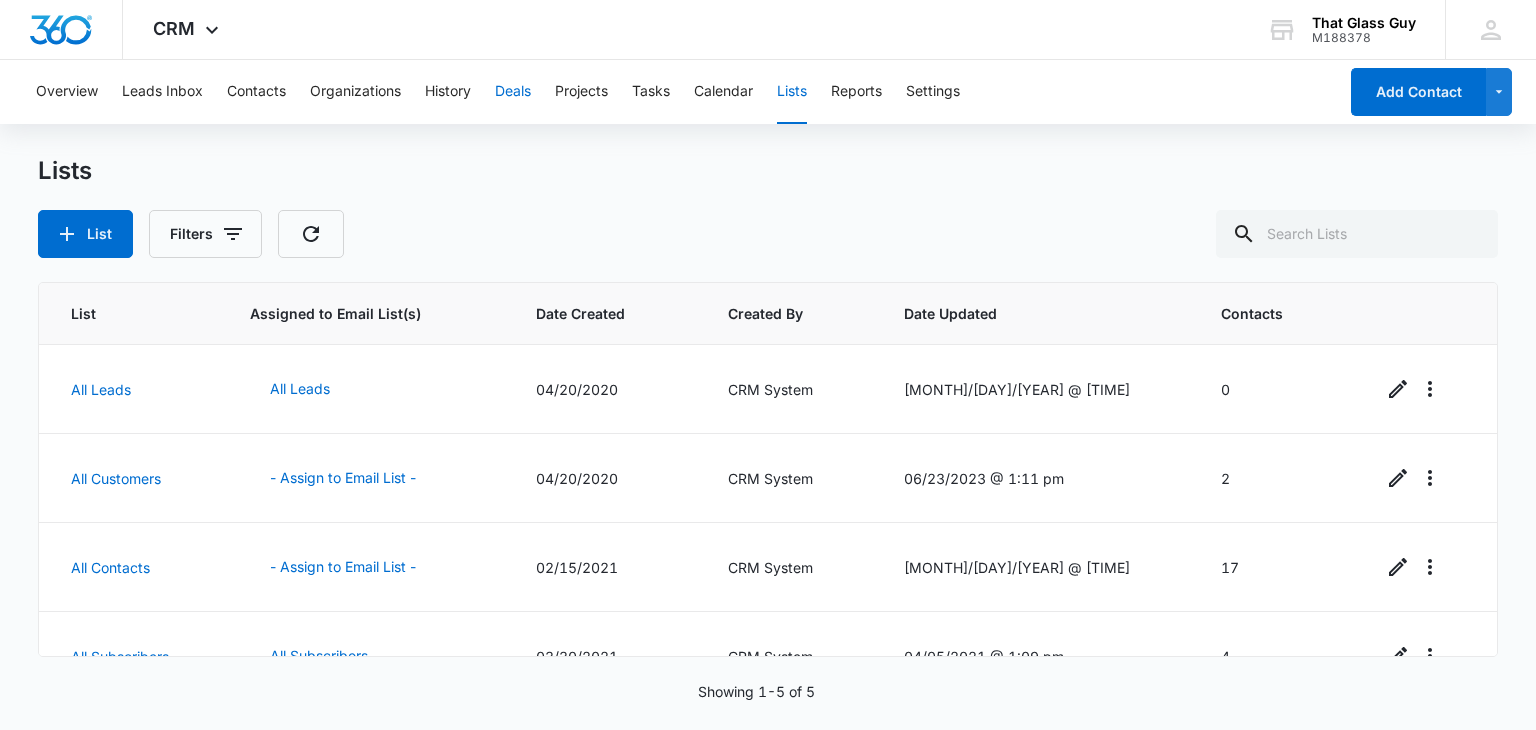 click on "Deals" at bounding box center [513, 92] 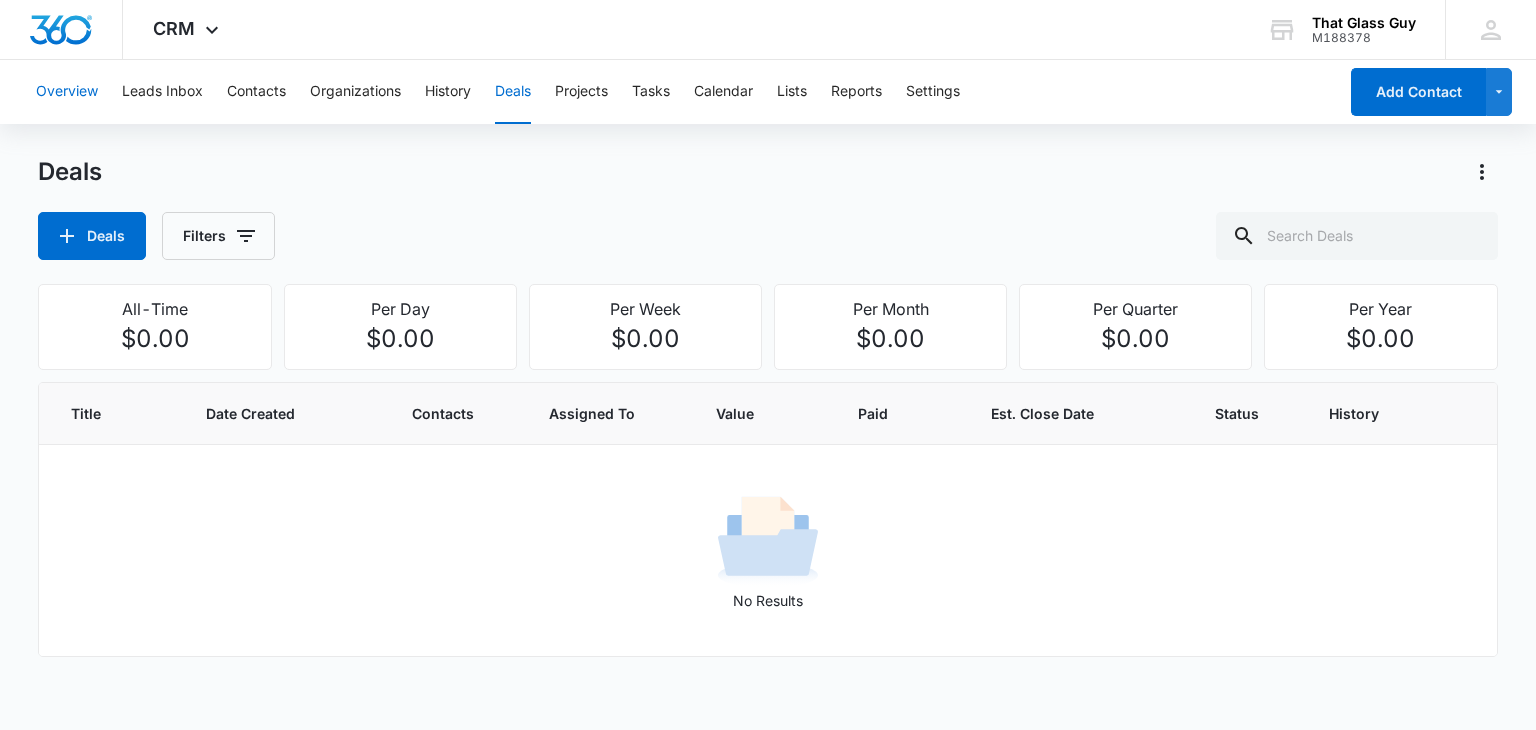 click on "Overview" at bounding box center (67, 92) 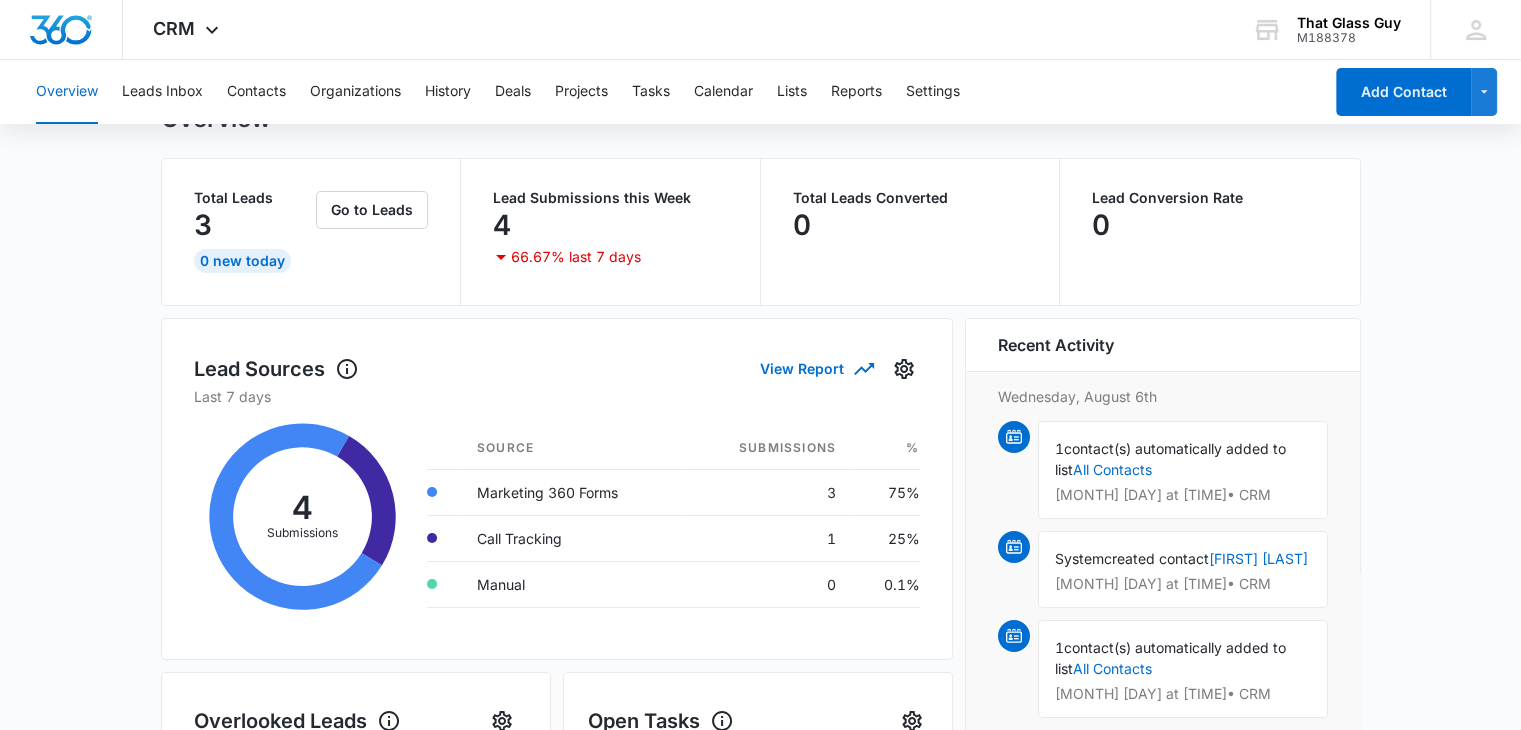 scroll, scrollTop: 0, scrollLeft: 0, axis: both 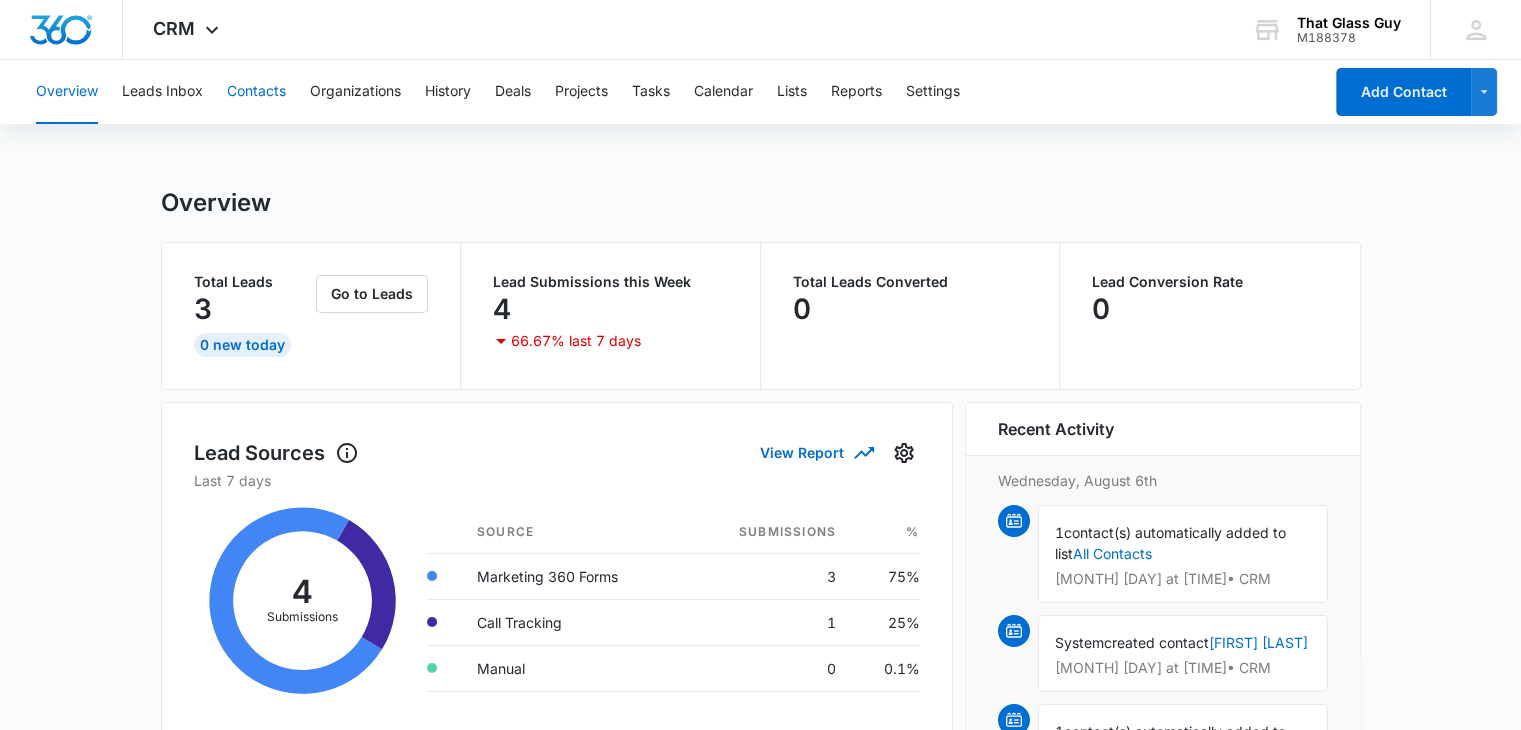 click on "Contacts" at bounding box center (256, 92) 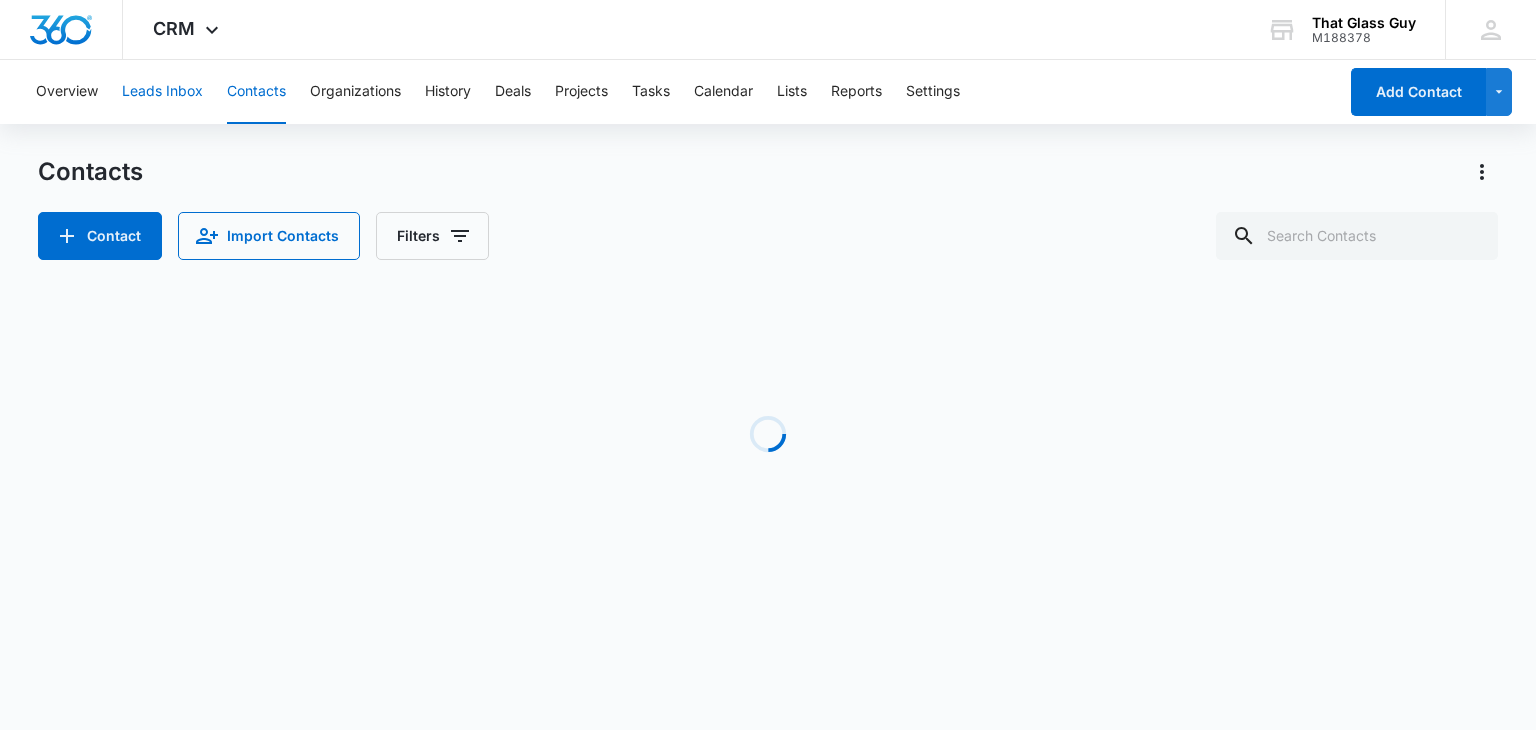 click on "Leads Inbox" at bounding box center [162, 92] 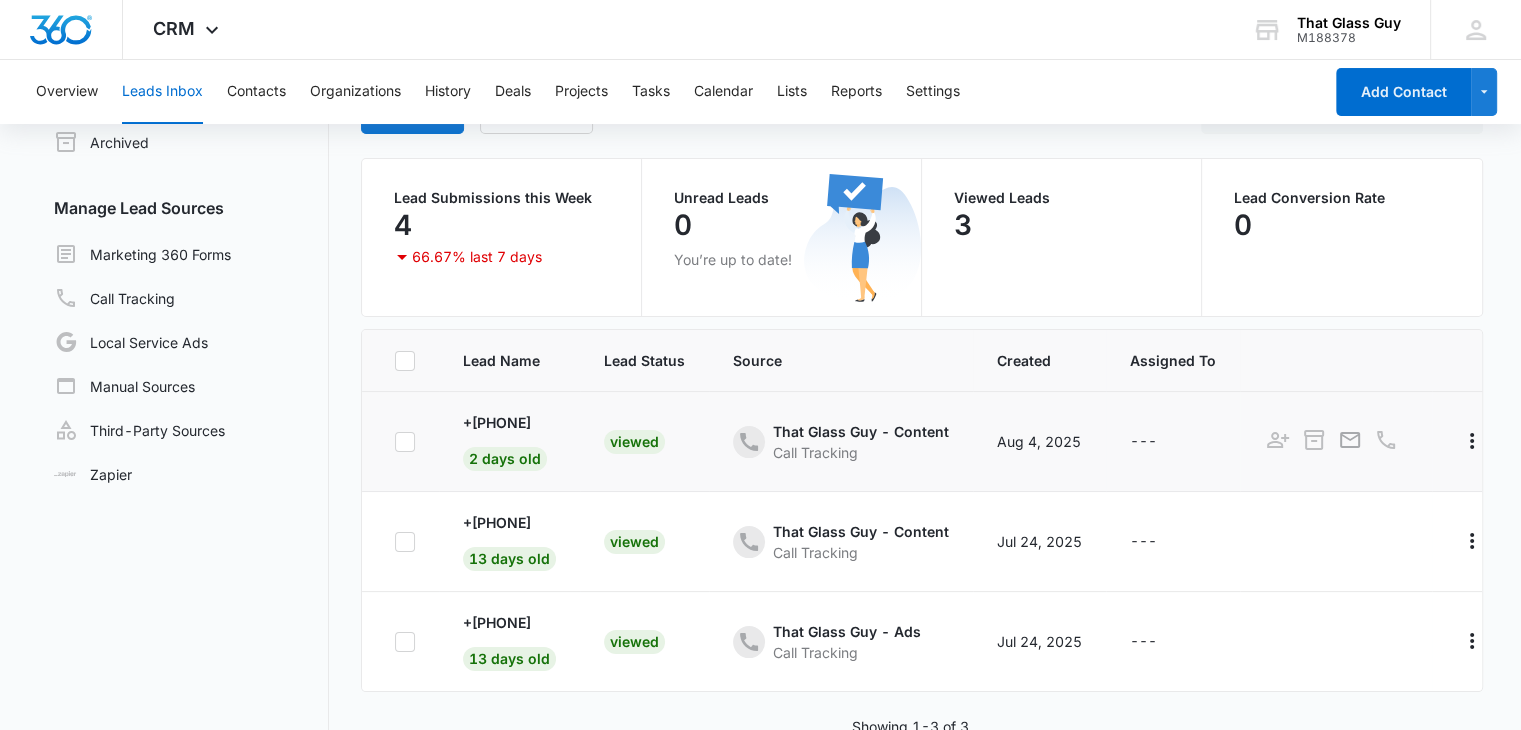 scroll, scrollTop: 168, scrollLeft: 0, axis: vertical 